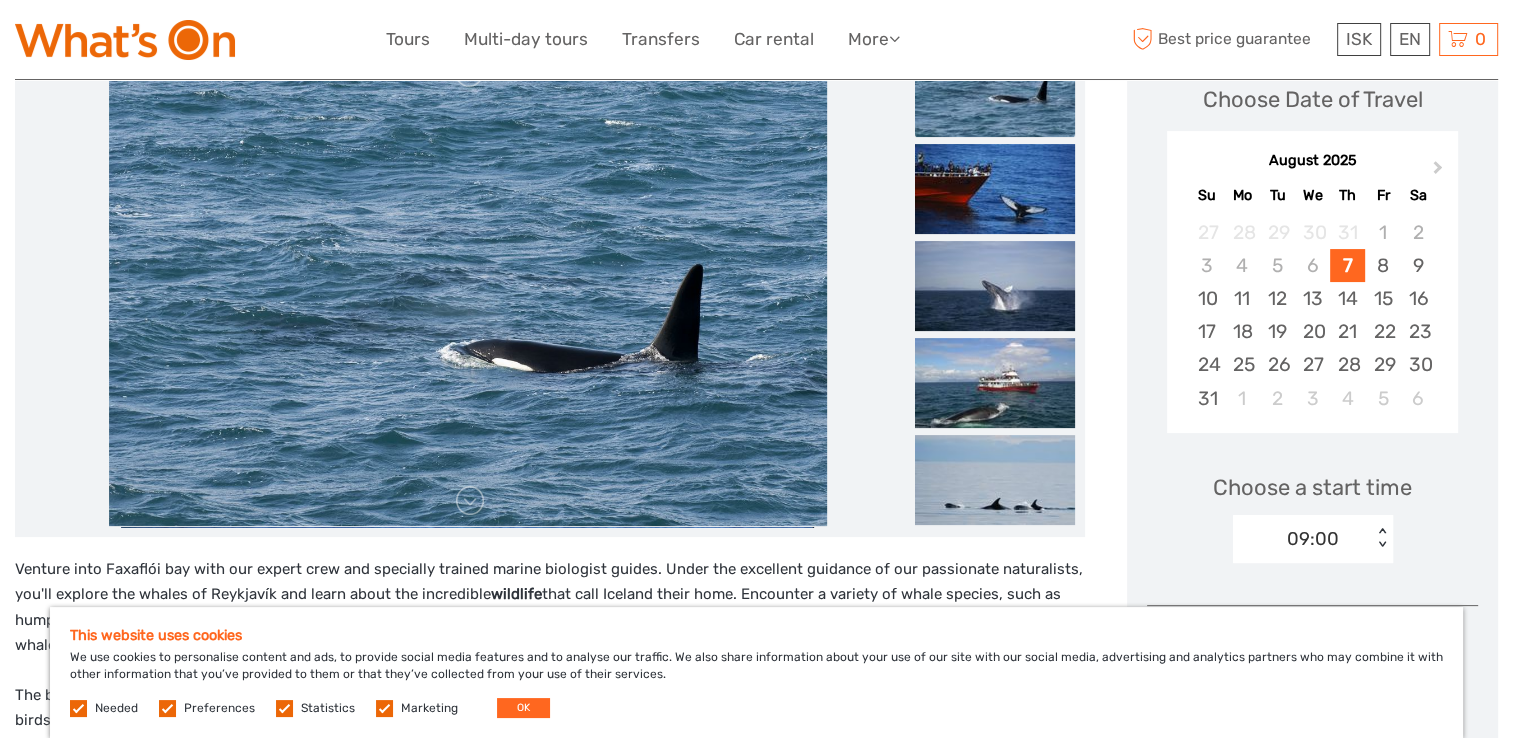 scroll, scrollTop: 400, scrollLeft: 0, axis: vertical 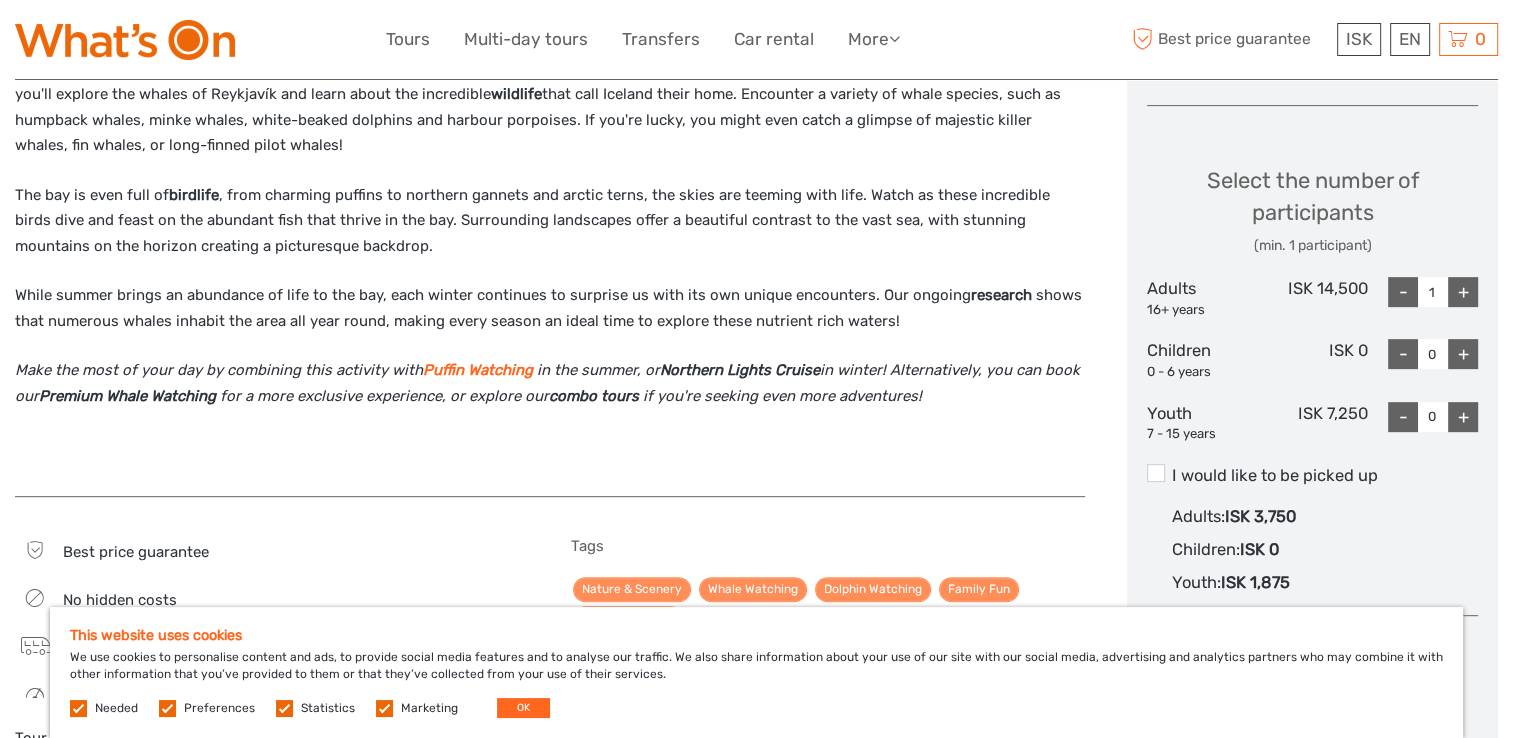 click on "Puffin Watching" at bounding box center [478, 370] 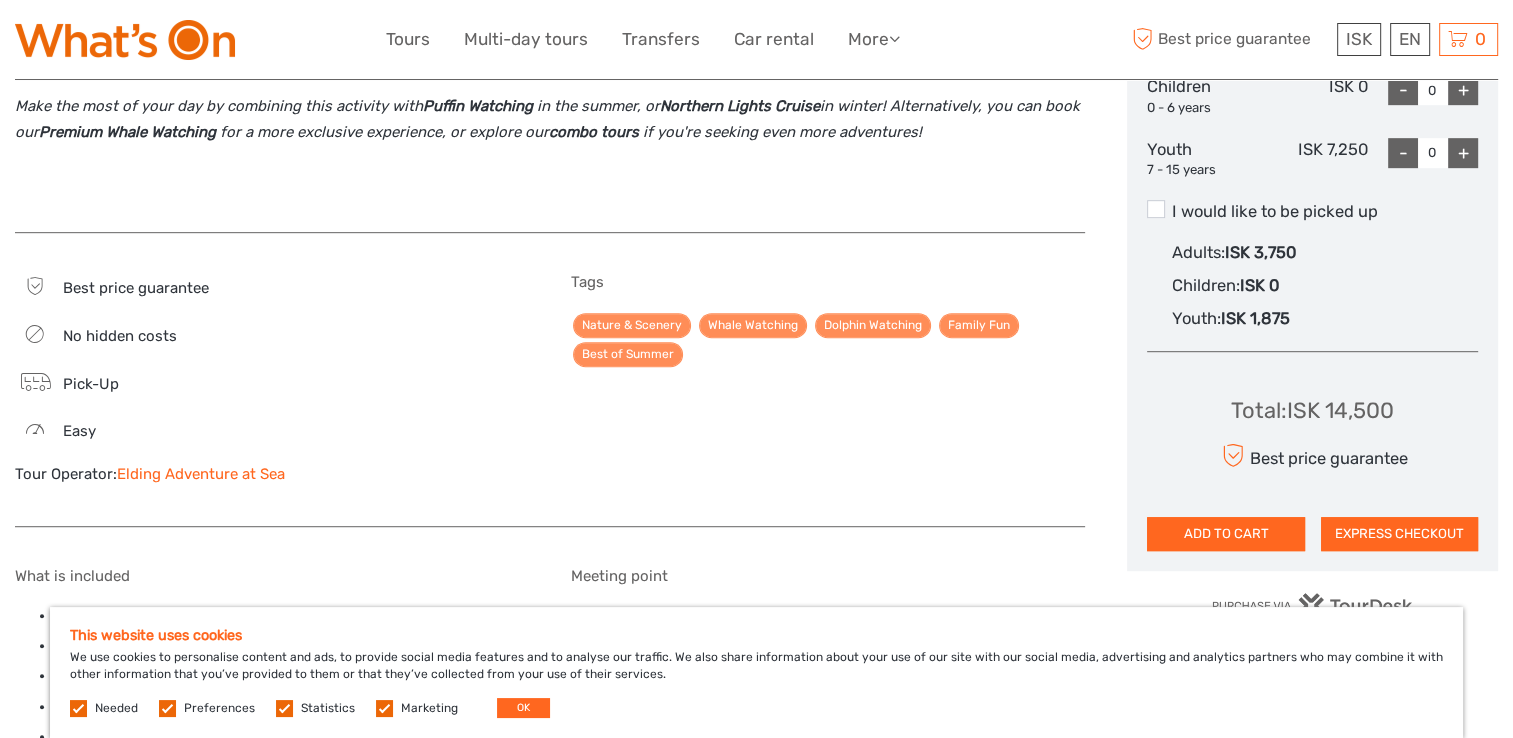 scroll, scrollTop: 1100, scrollLeft: 0, axis: vertical 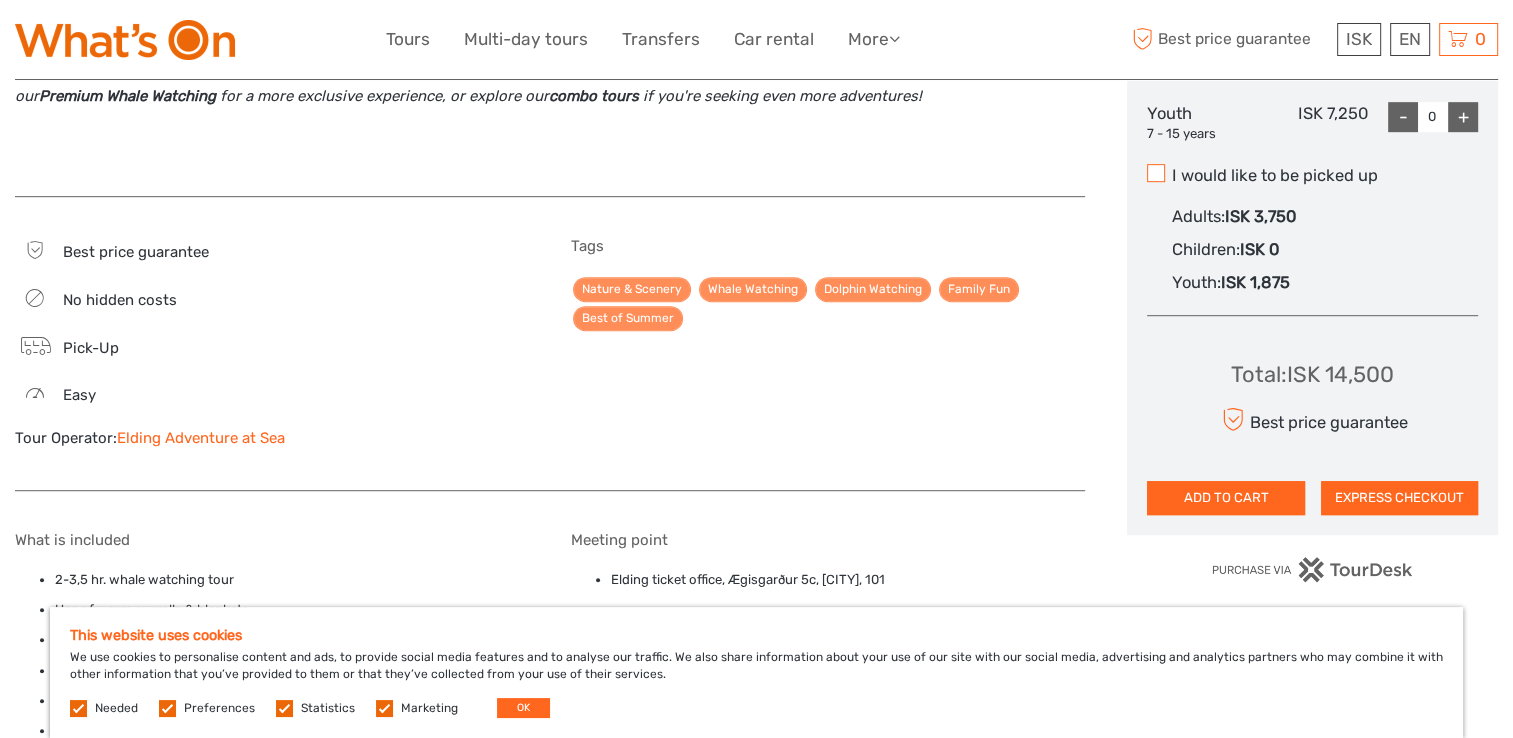 click at bounding box center [1156, 173] 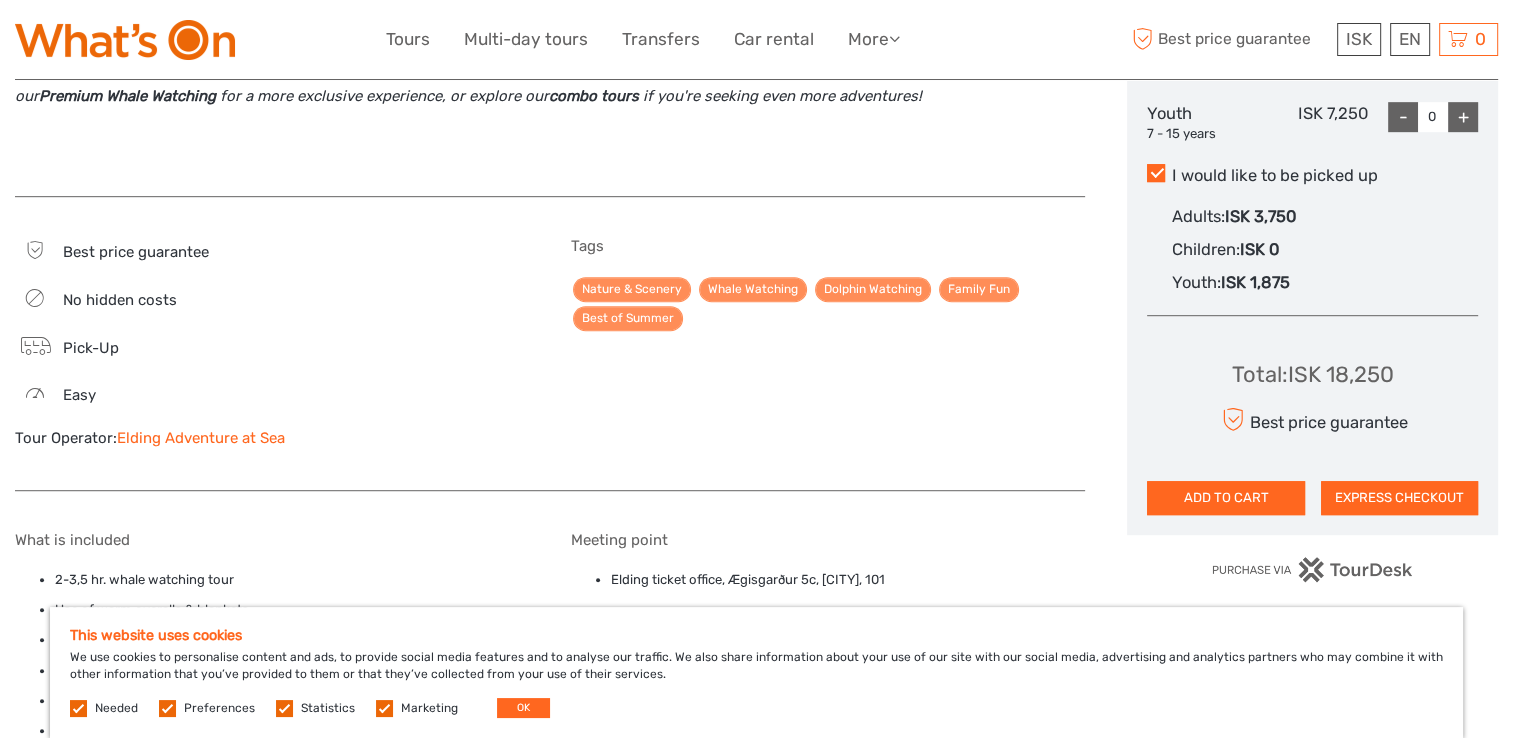 click at bounding box center (1156, 173) 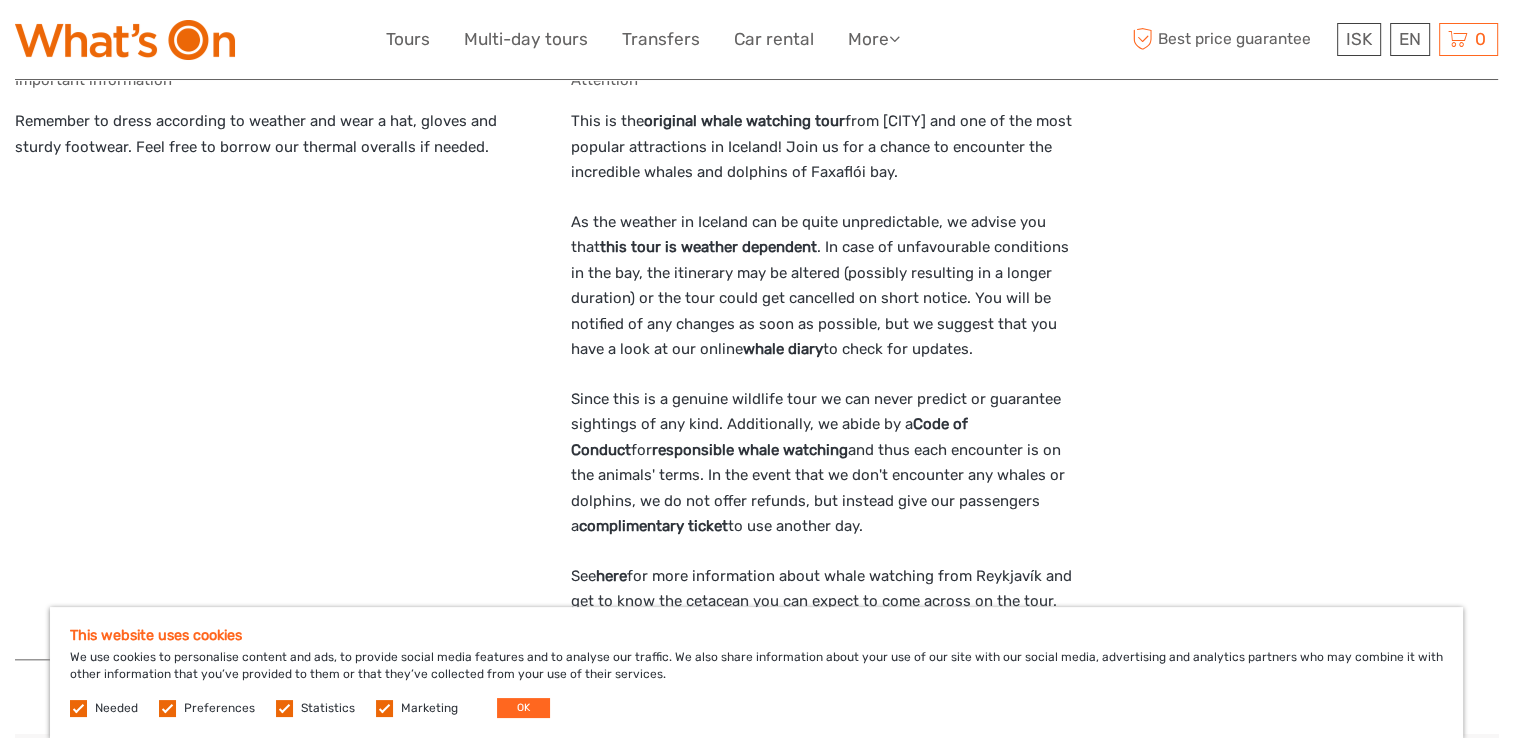 scroll, scrollTop: 2000, scrollLeft: 0, axis: vertical 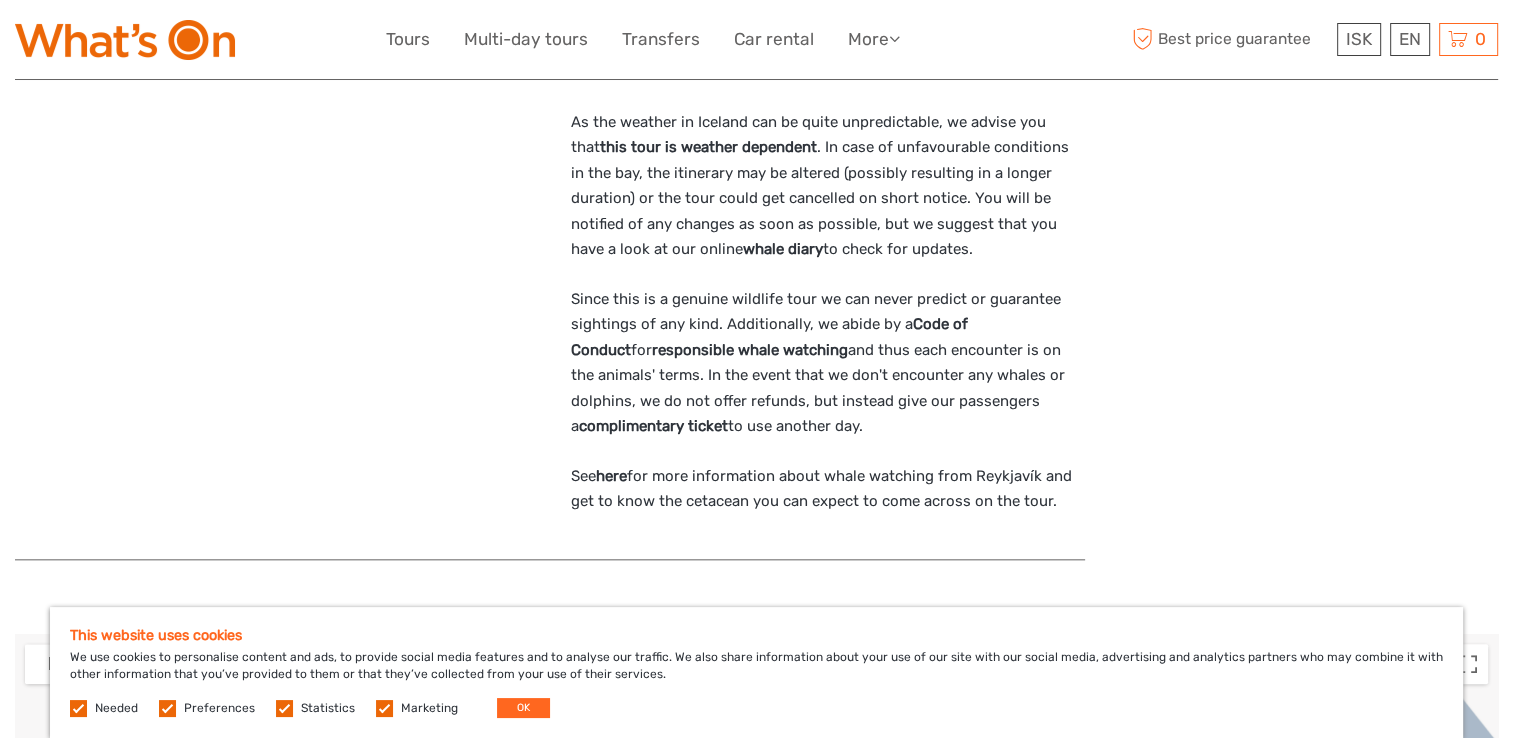click on "here" at bounding box center (611, 476) 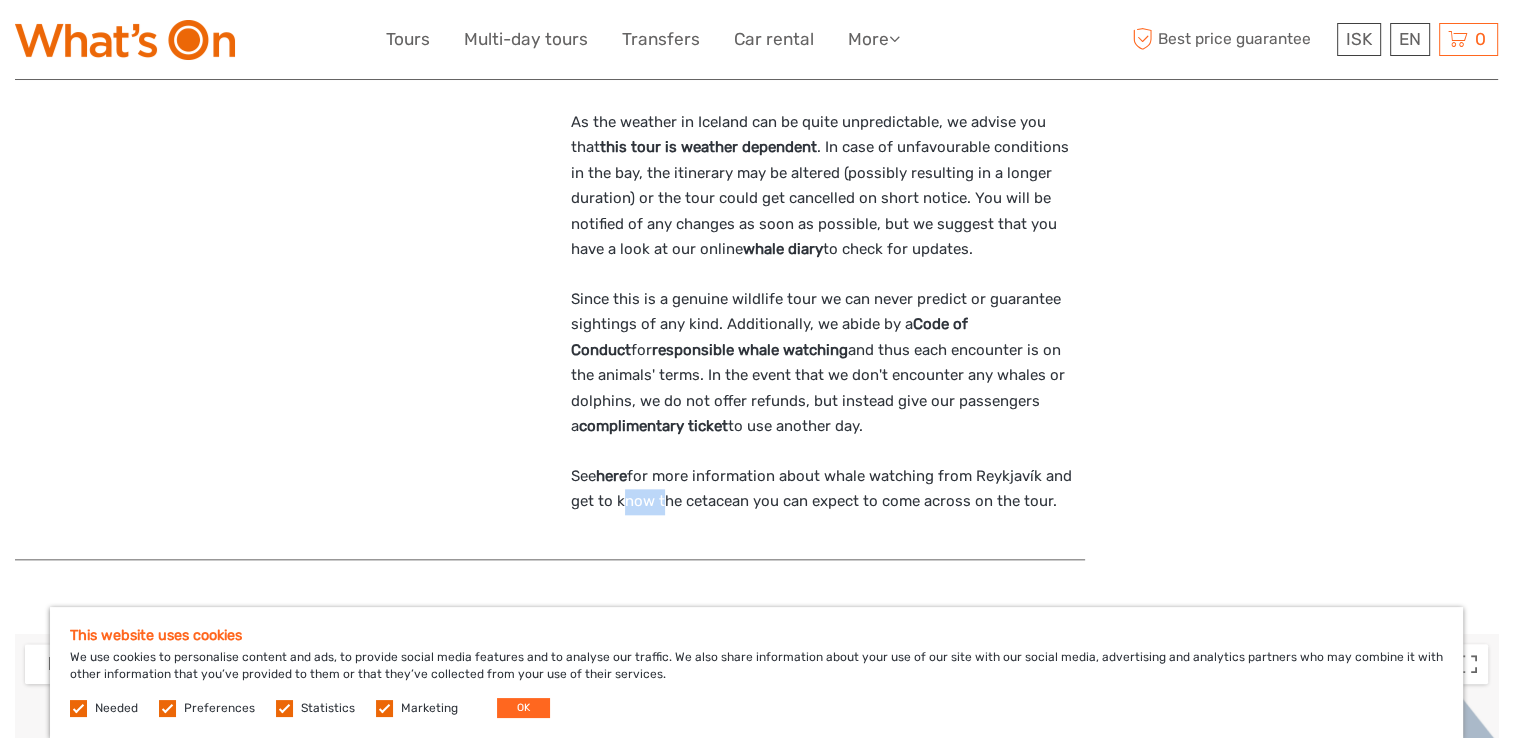 click on "See  here  for more information about whale watching from Reykjavík and get to know the cetacean you can expect to come across on the tour." at bounding box center [828, 489] 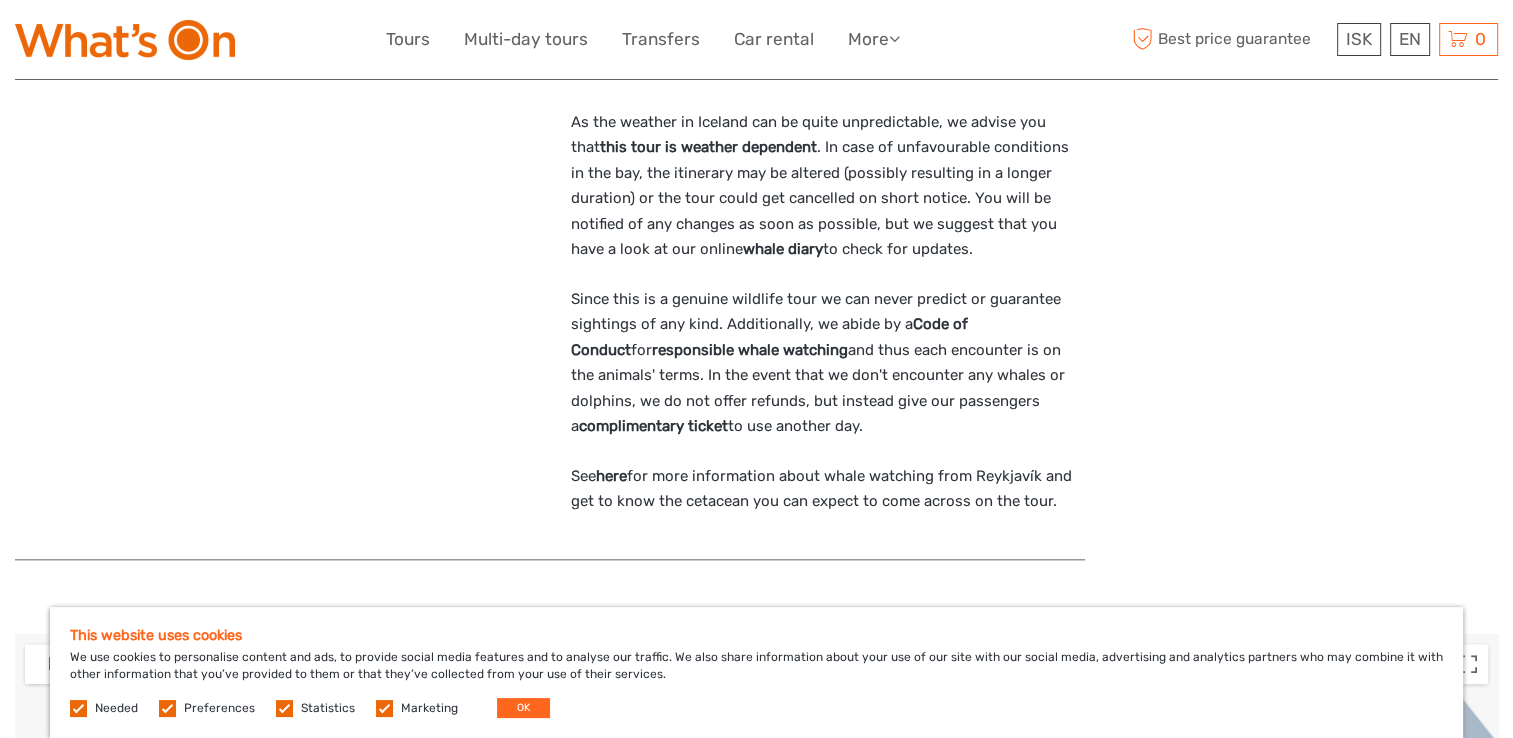 click on "Choose Date of Travel Next Month August 2025 Su Mo Tu We Th Fr Sa 27 28 29 30 31 1 2 3 4 5 6 7 8 9 10 11 12 13 14 15 16 17 18 19 20 21 22 23 24 25 26 27 28 29 30 31 1 2 3 4 5 6 Choose a start time 09:00 < > Select the number of participants (min. 1 participant) Adults 16+ years ISK 14,500 - 1 + Children 0 - 6 years ISK 0 - 0 + Youth 7 - 15 years ISK 7,250 - 0 + I would like to be picked up Adults :  ISK 3,750 Children :  ISK 0 Youth :  ISK 1,875 Total :  ISK 14,500 Best price guarantee ADD TO CART EXPRESS CHECKOUT" at bounding box center [1312, -542] 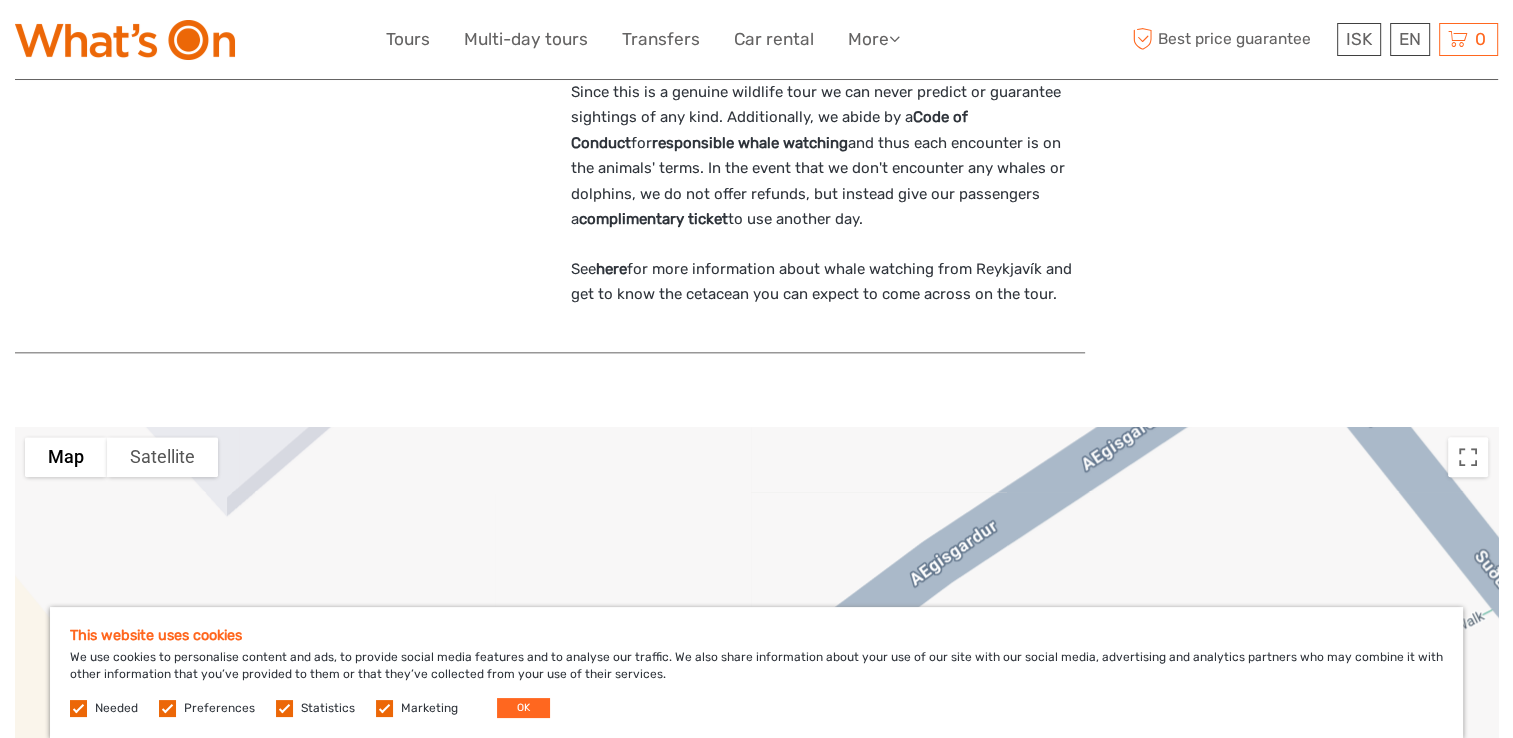 scroll, scrollTop: 2300, scrollLeft: 0, axis: vertical 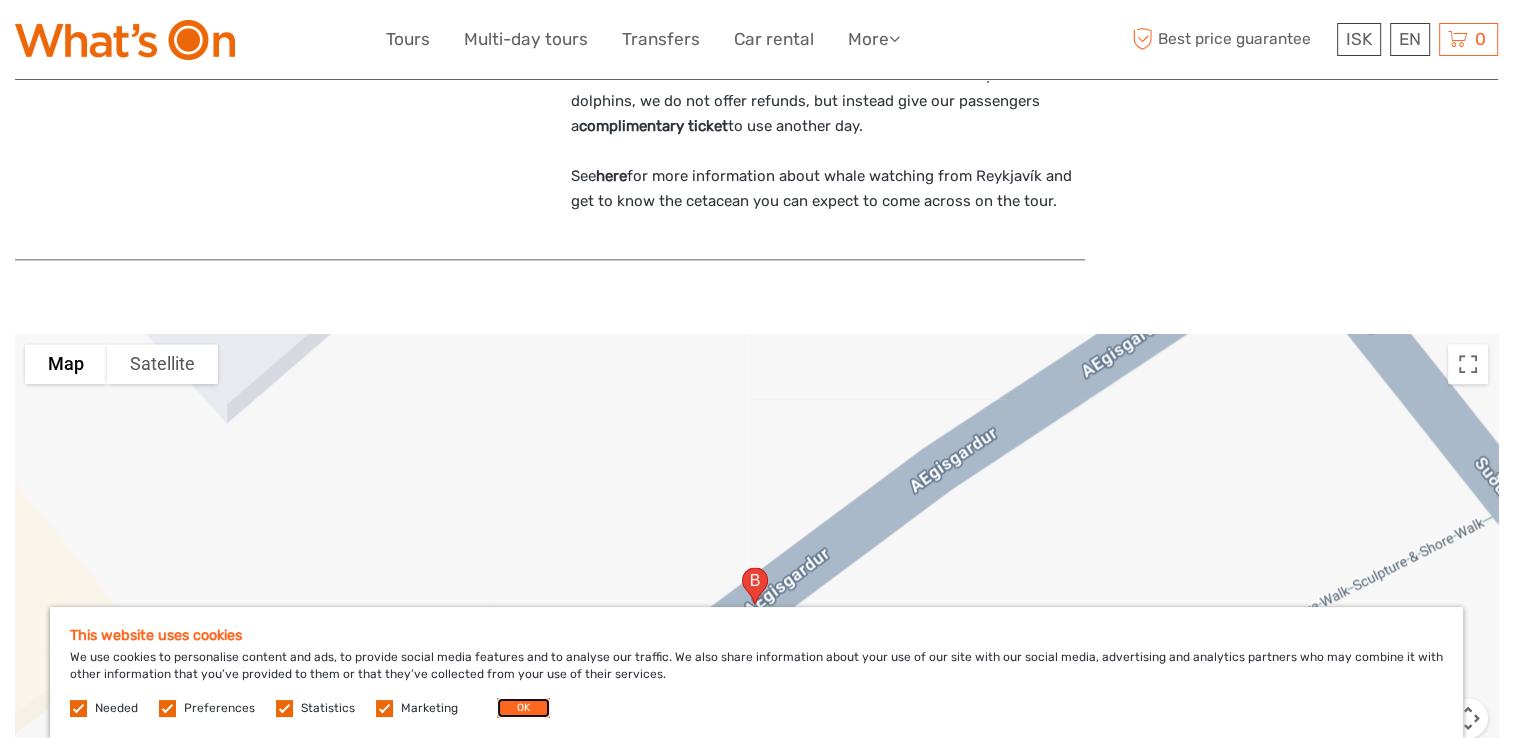 click on "OK" at bounding box center (523, 708) 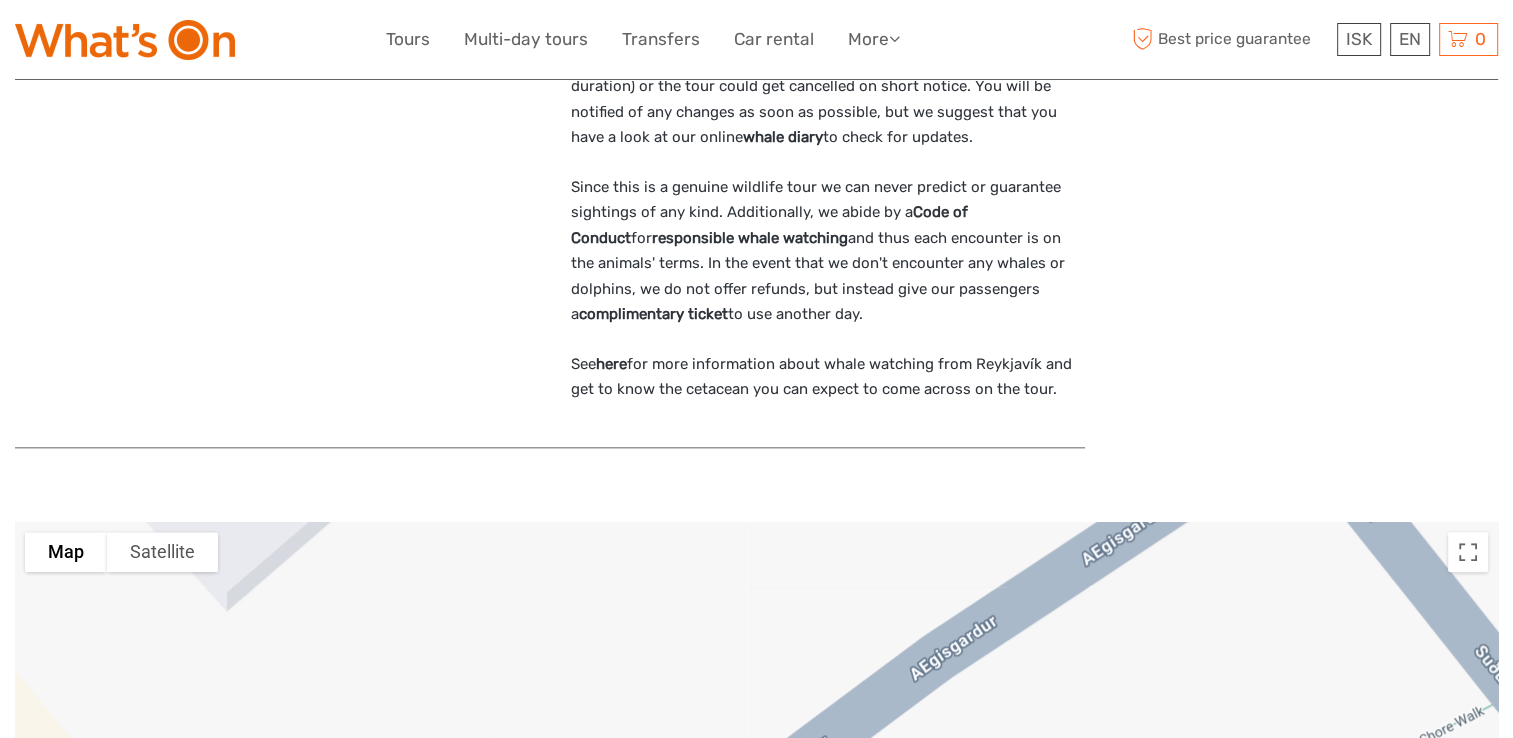 scroll, scrollTop: 2100, scrollLeft: 0, axis: vertical 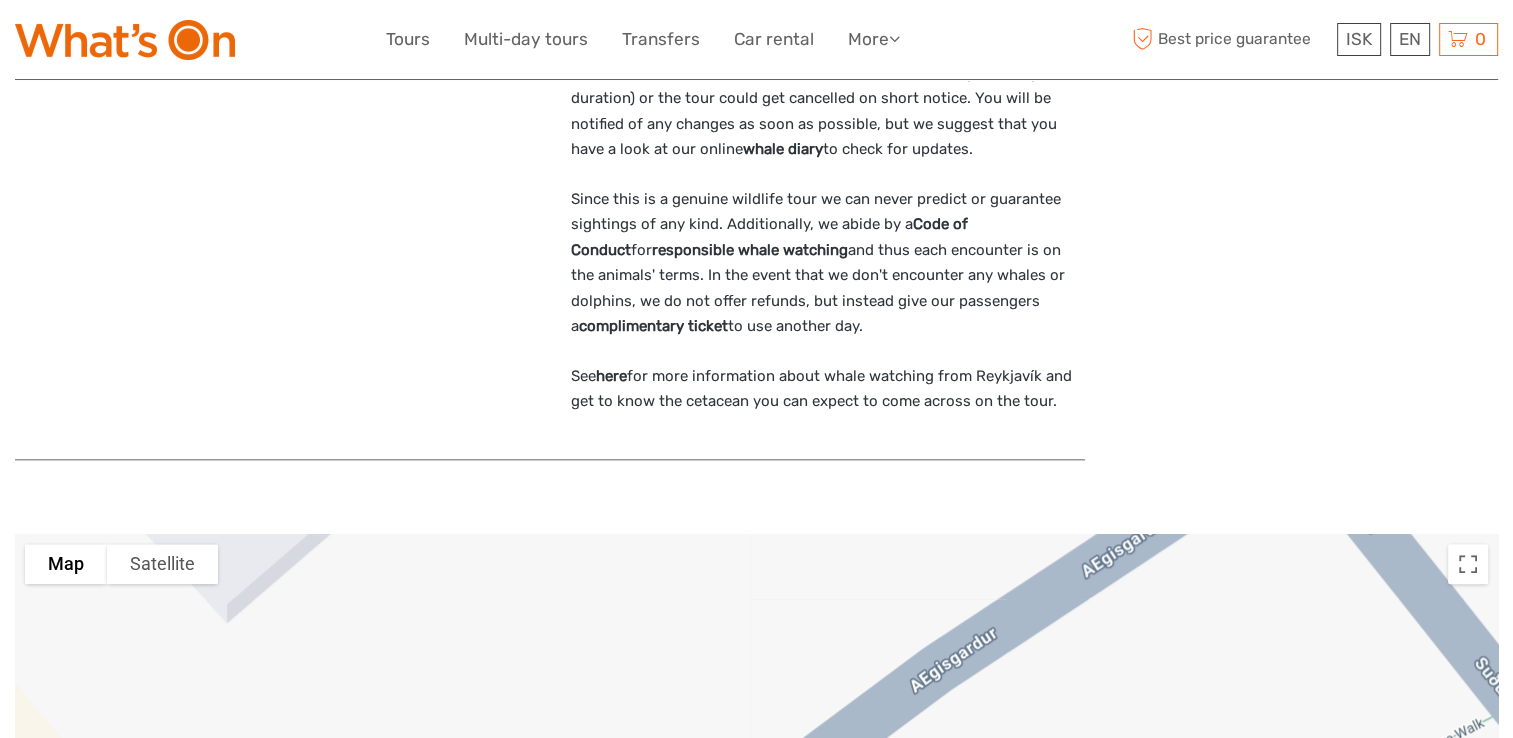 click on "here" at bounding box center [611, 376] 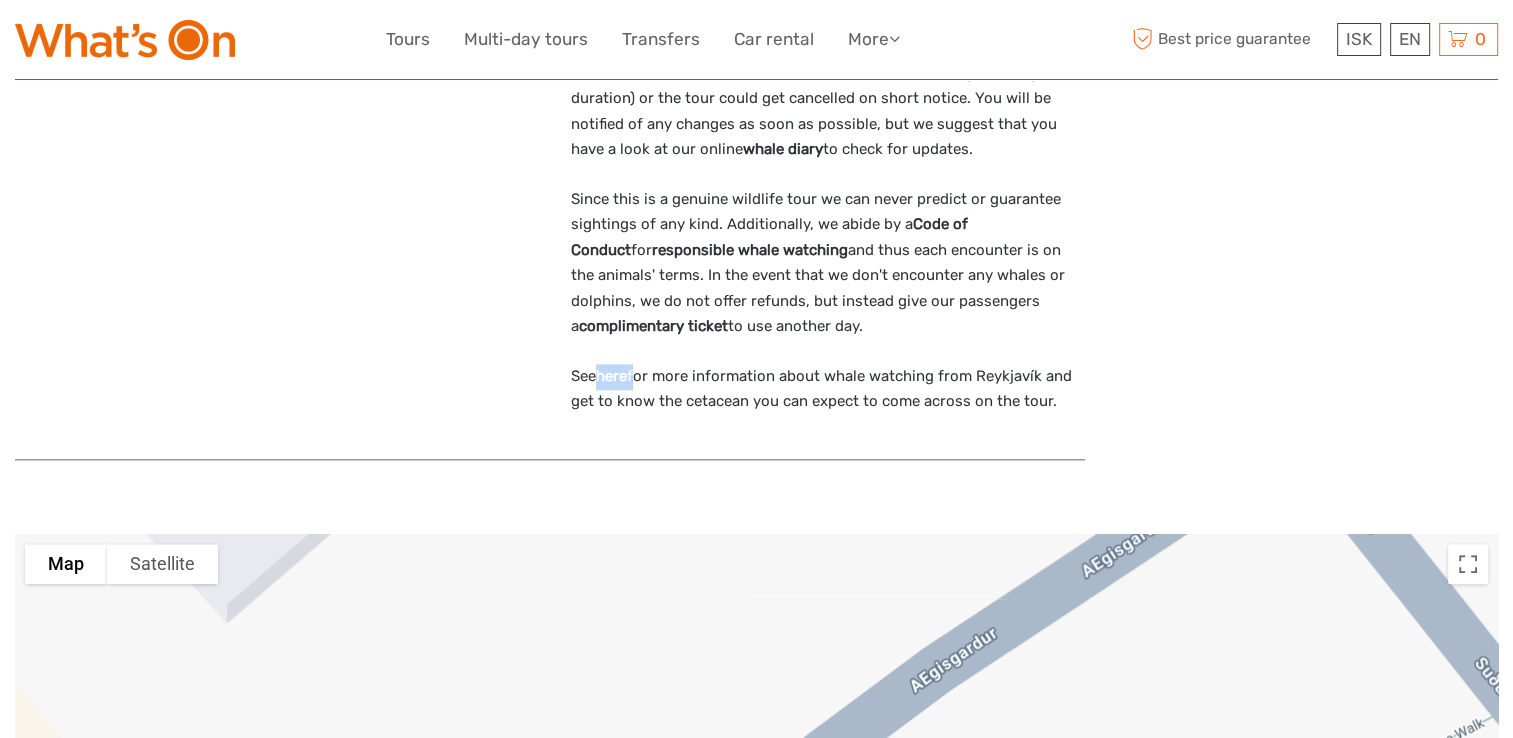click on "here" at bounding box center [611, 376] 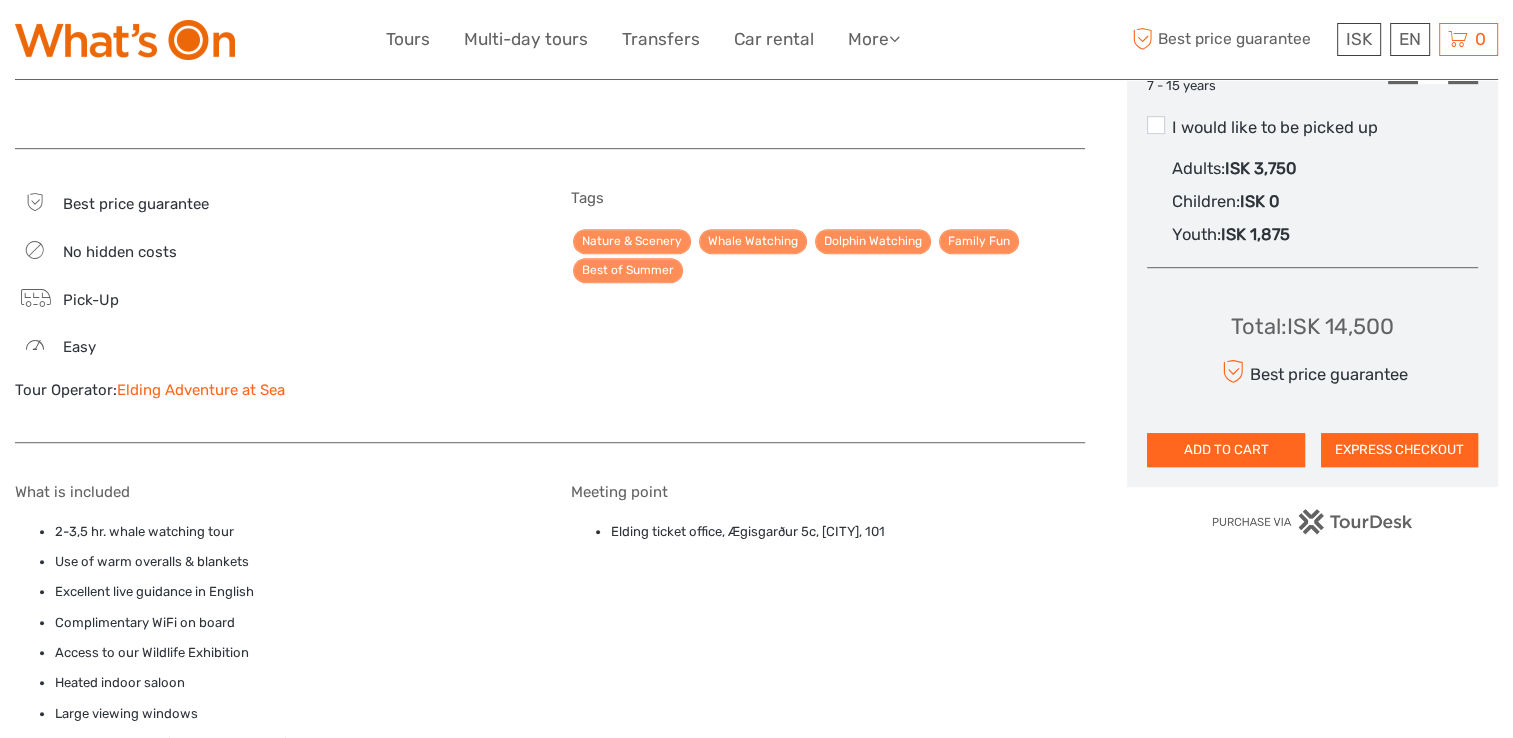 scroll, scrollTop: 1100, scrollLeft: 0, axis: vertical 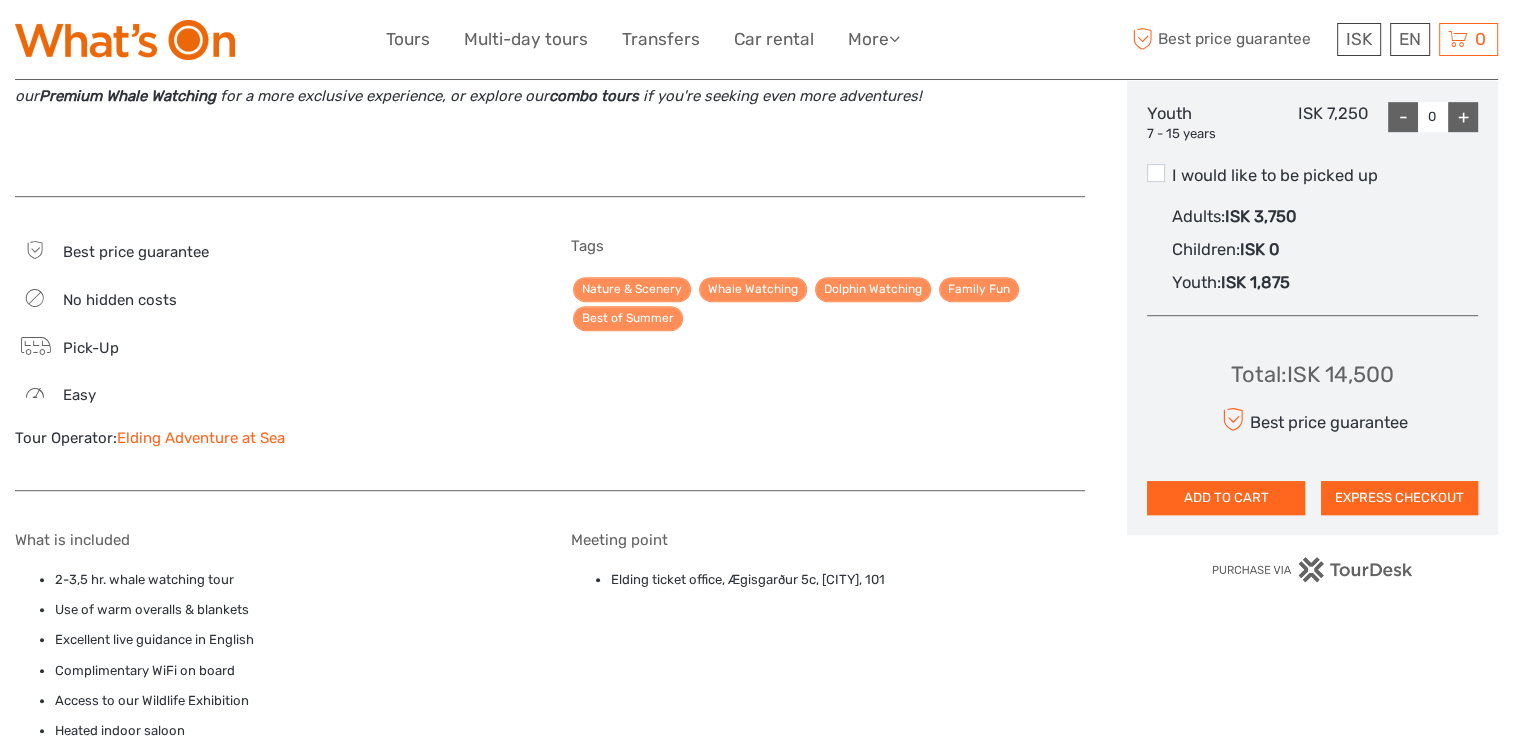 click on "ADD TO CART" at bounding box center [1225, 498] 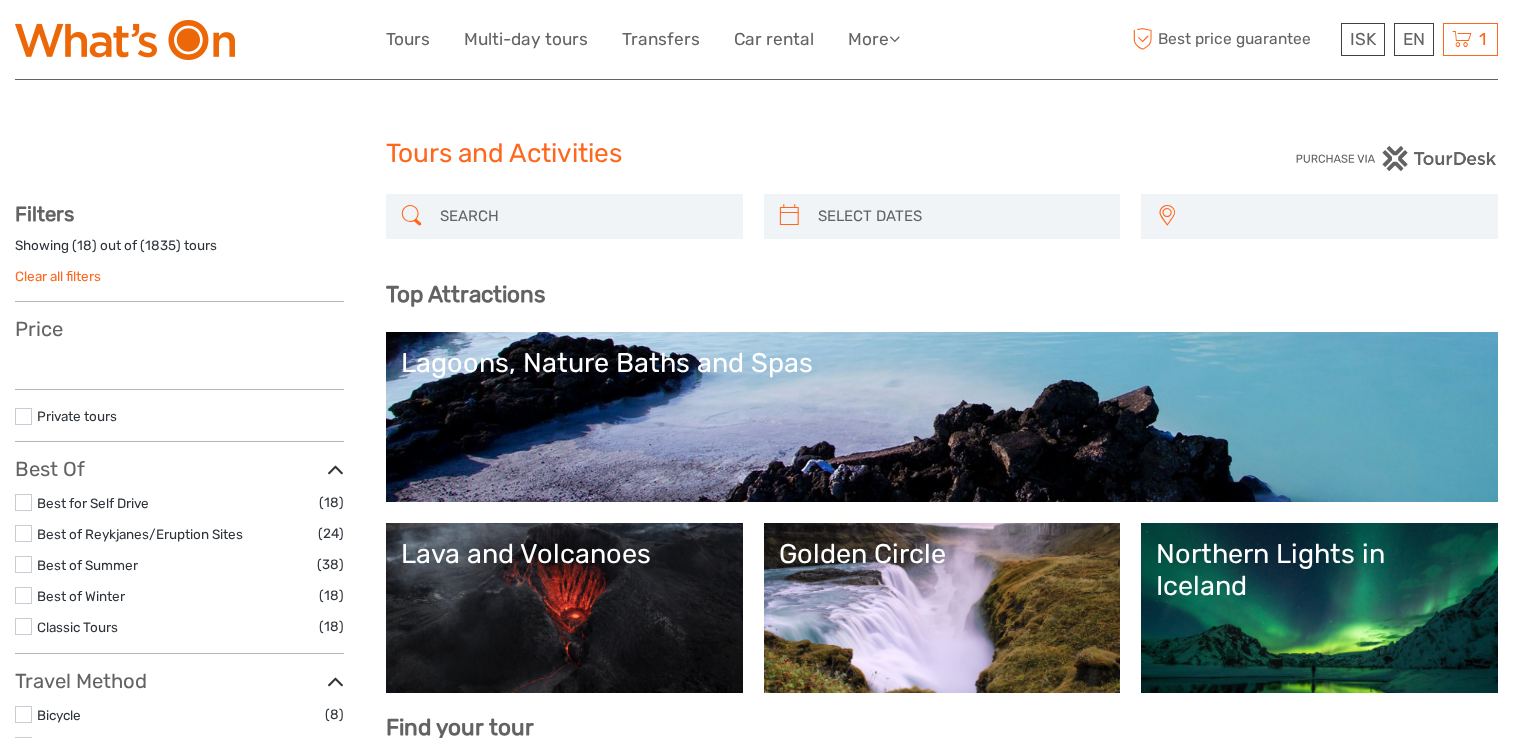 select 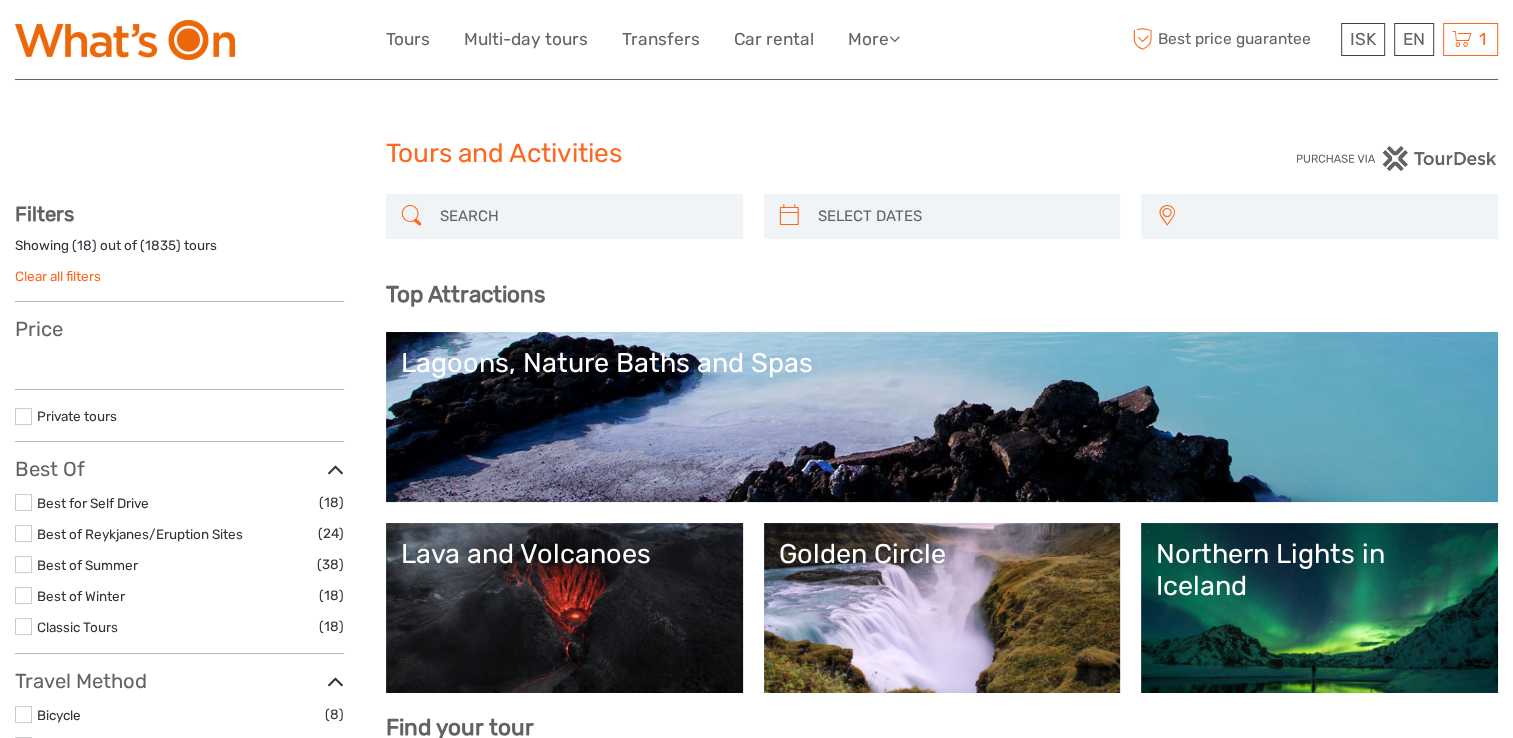select 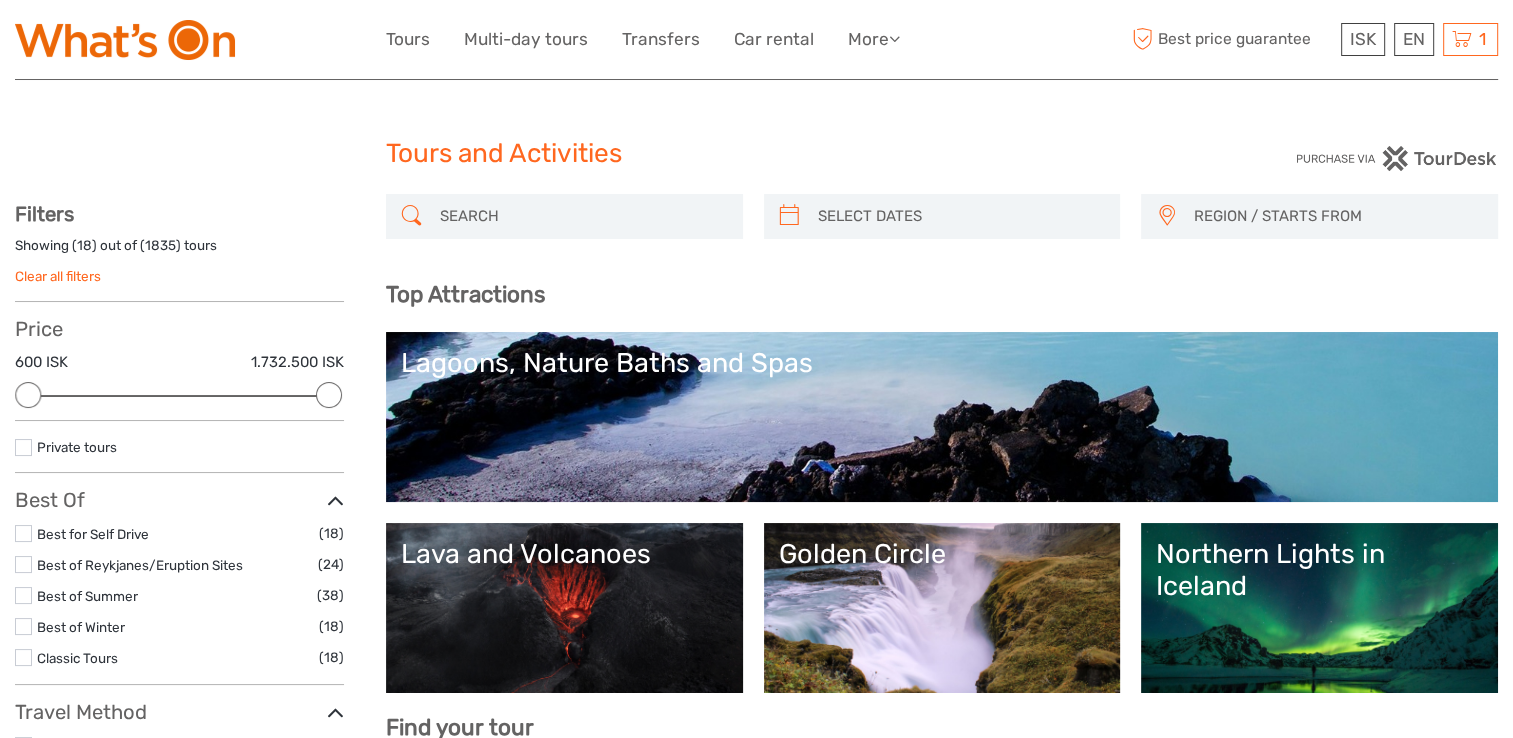 scroll, scrollTop: 0, scrollLeft: 0, axis: both 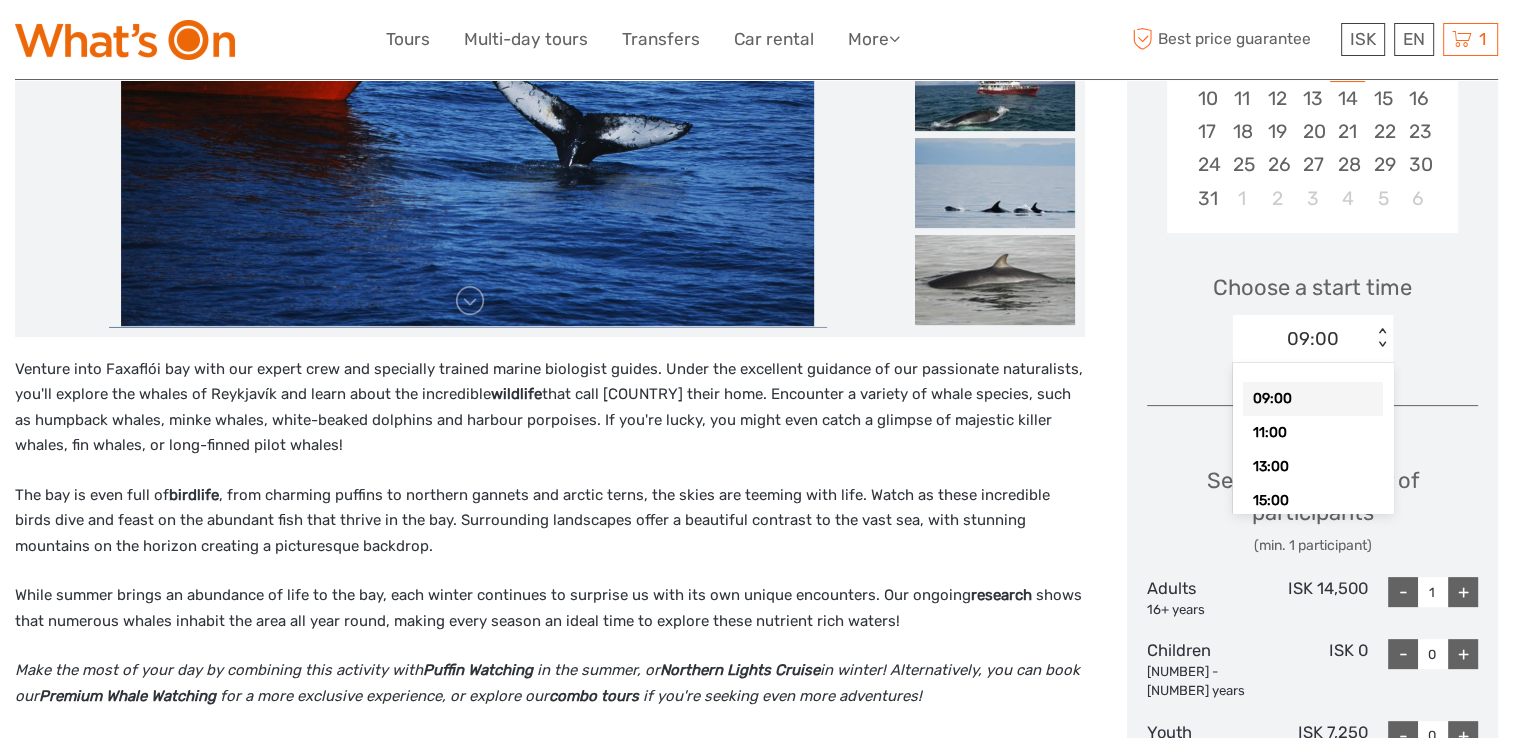 click on "< >" at bounding box center [1382, 338] 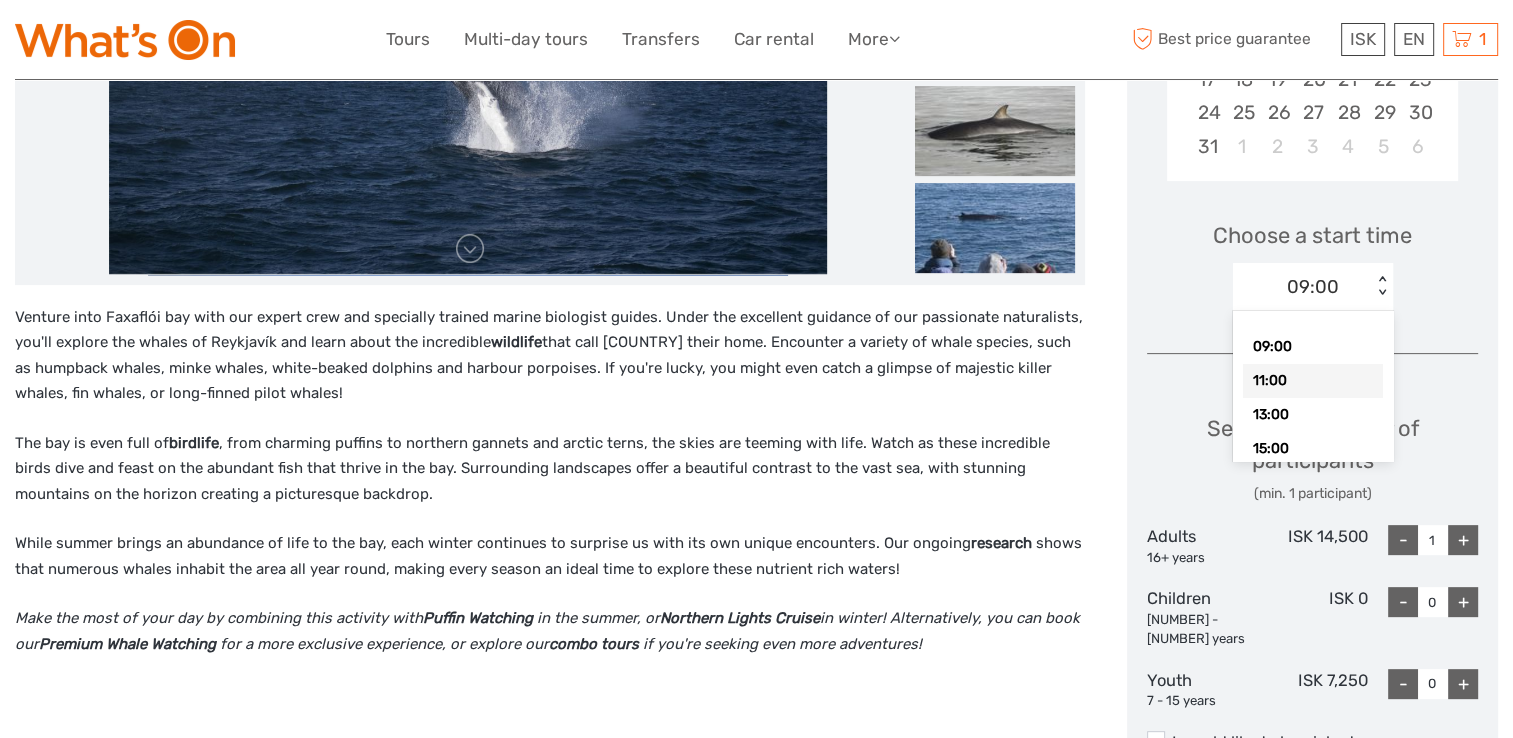 scroll, scrollTop: 600, scrollLeft: 0, axis: vertical 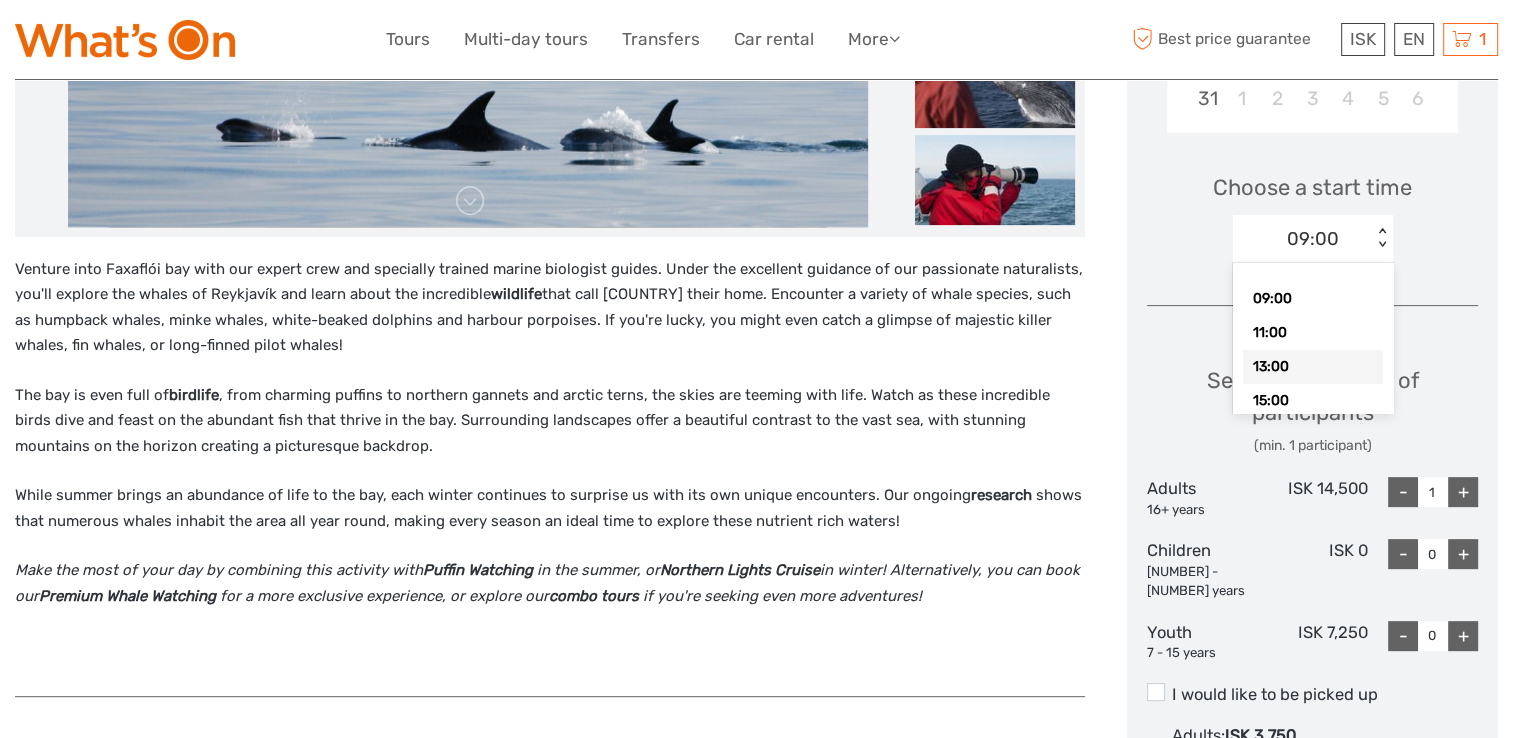 click on "13:00" at bounding box center [1313, 367] 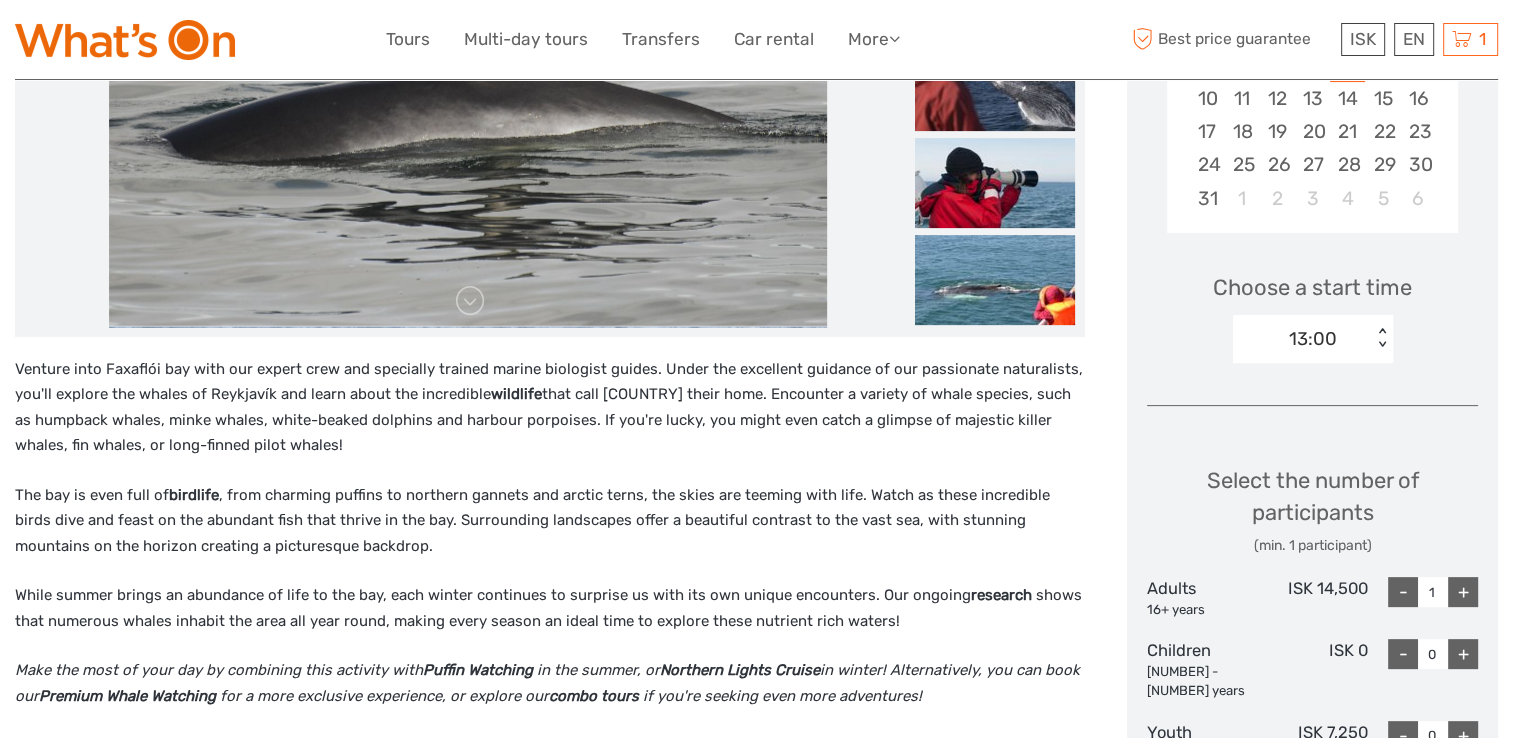 scroll, scrollTop: 400, scrollLeft: 0, axis: vertical 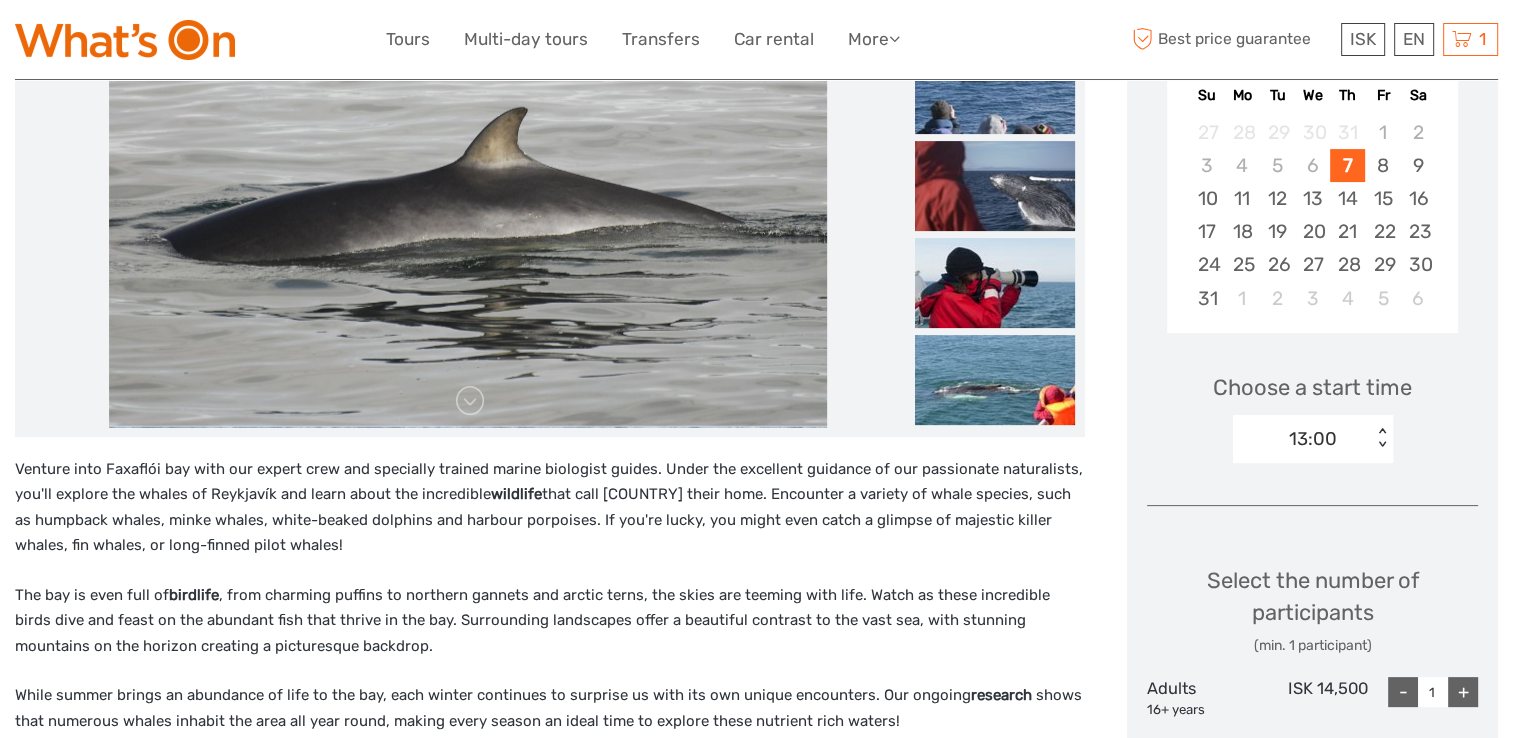 click on "7" at bounding box center (1347, 165) 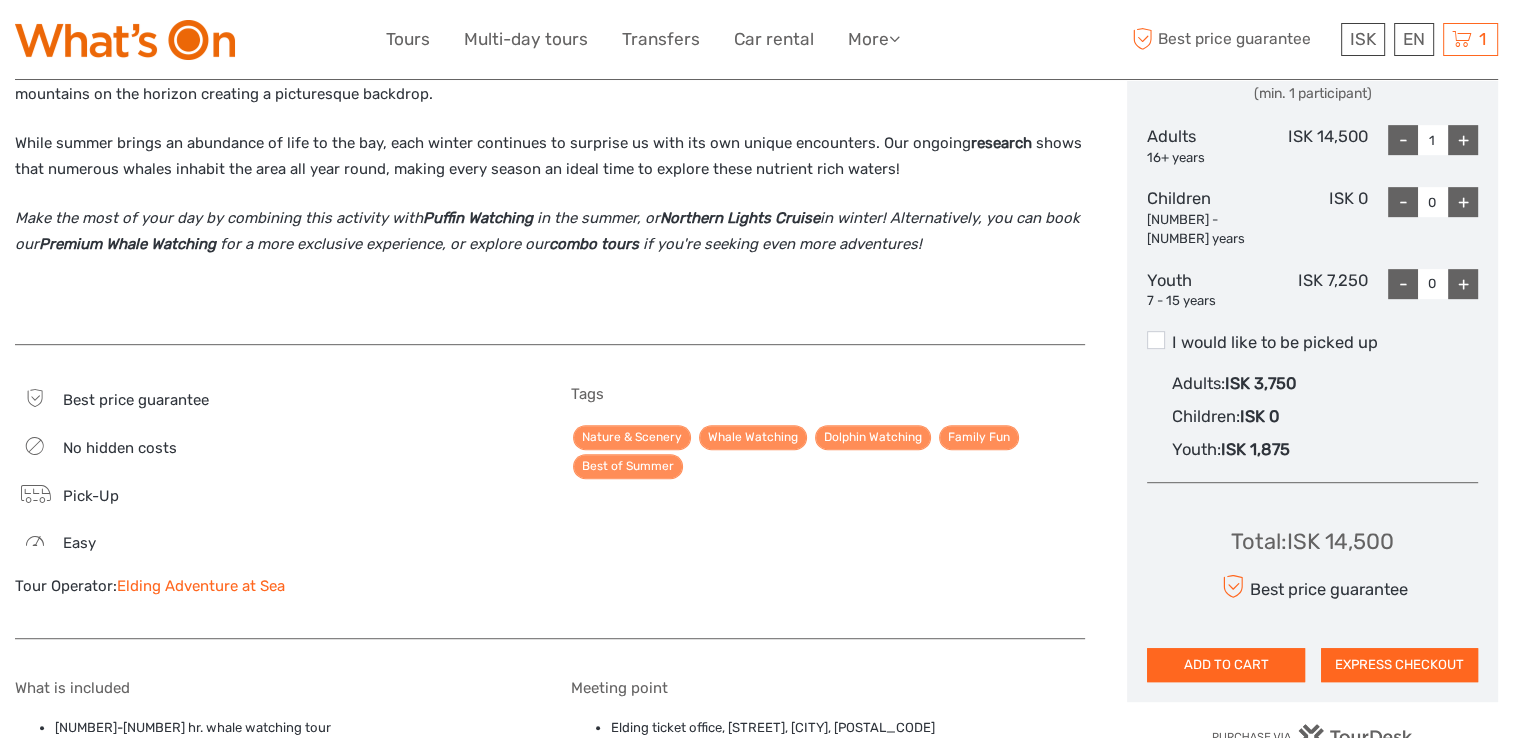 scroll, scrollTop: 1000, scrollLeft: 0, axis: vertical 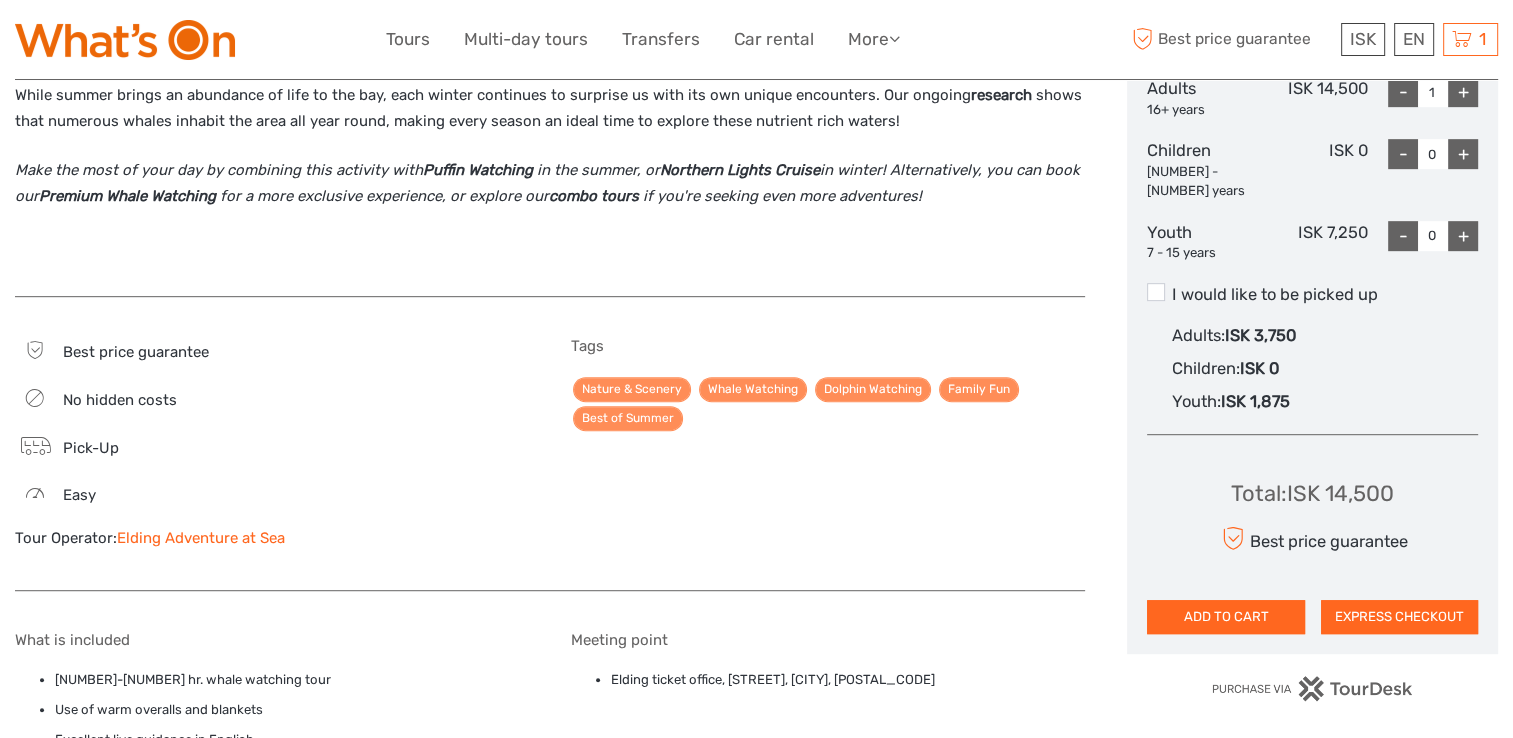 click on "ADD TO CART" at bounding box center (1225, 617) 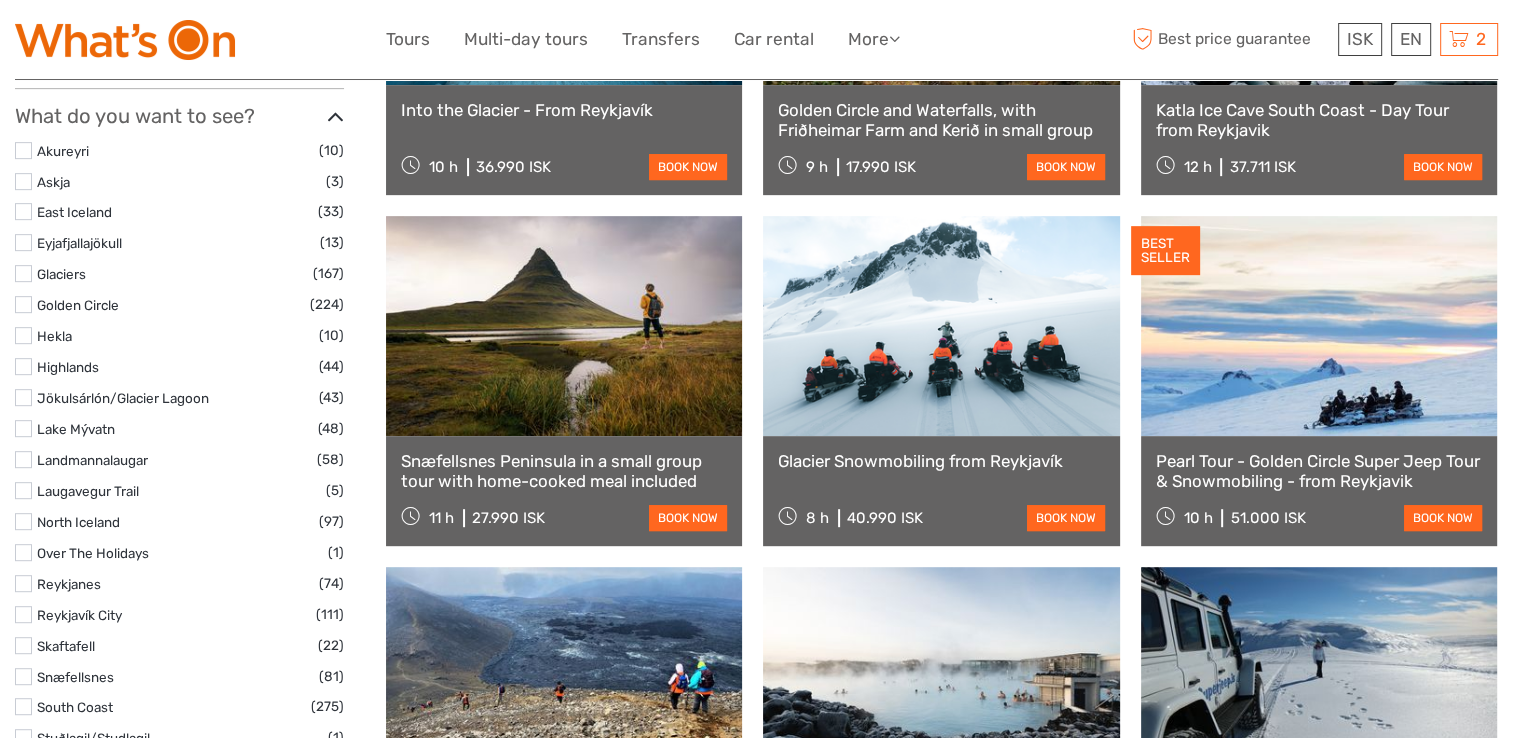 scroll, scrollTop: 931, scrollLeft: 0, axis: vertical 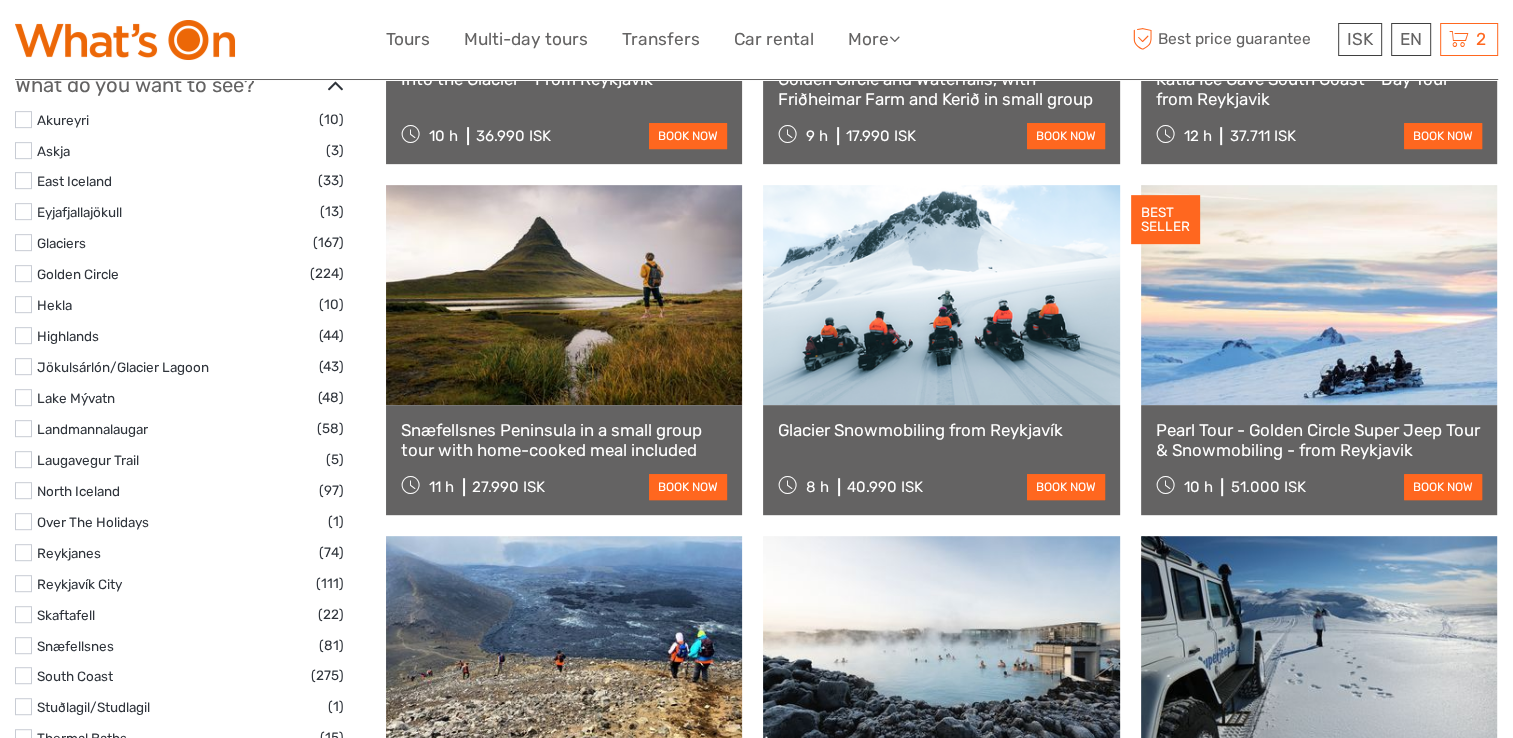 select 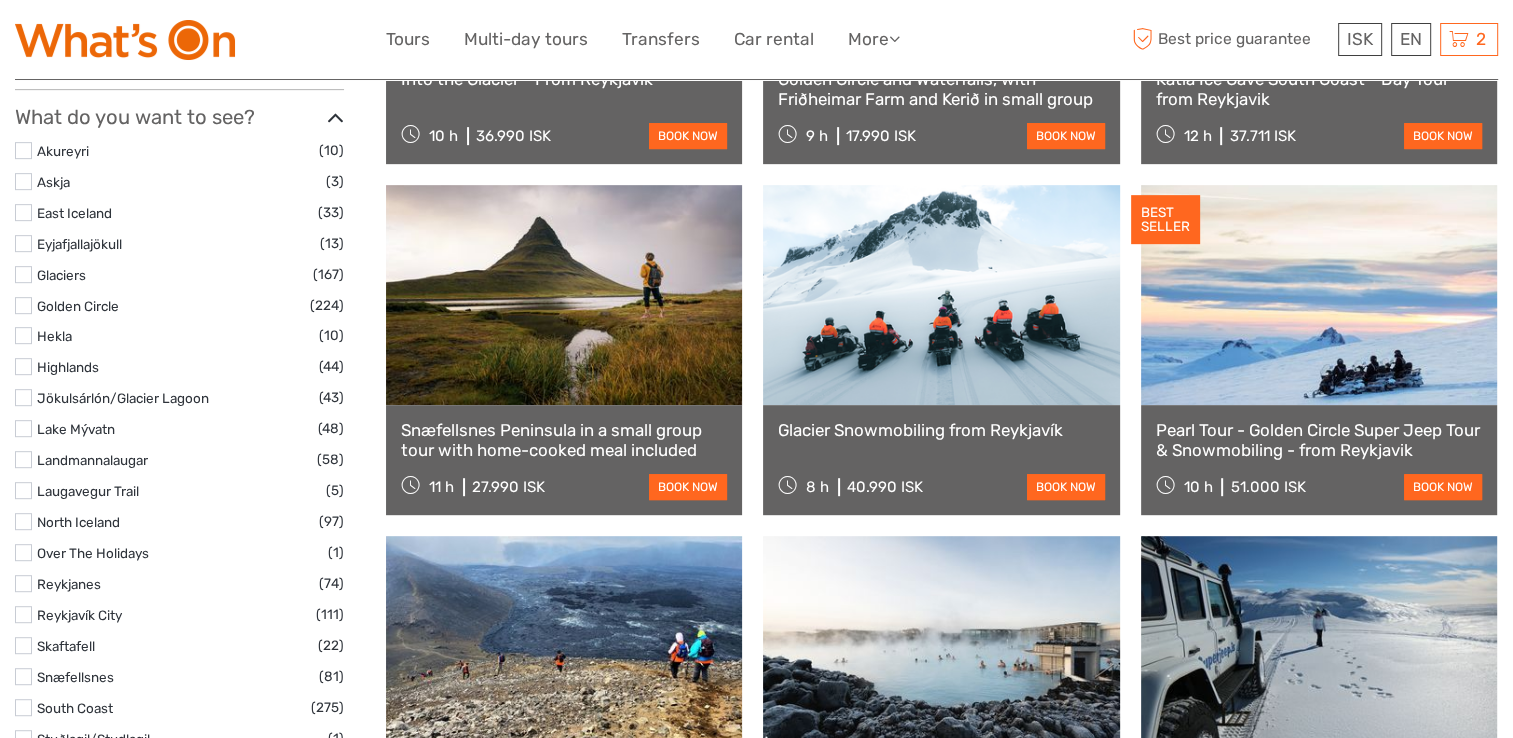 scroll, scrollTop: 0, scrollLeft: 0, axis: both 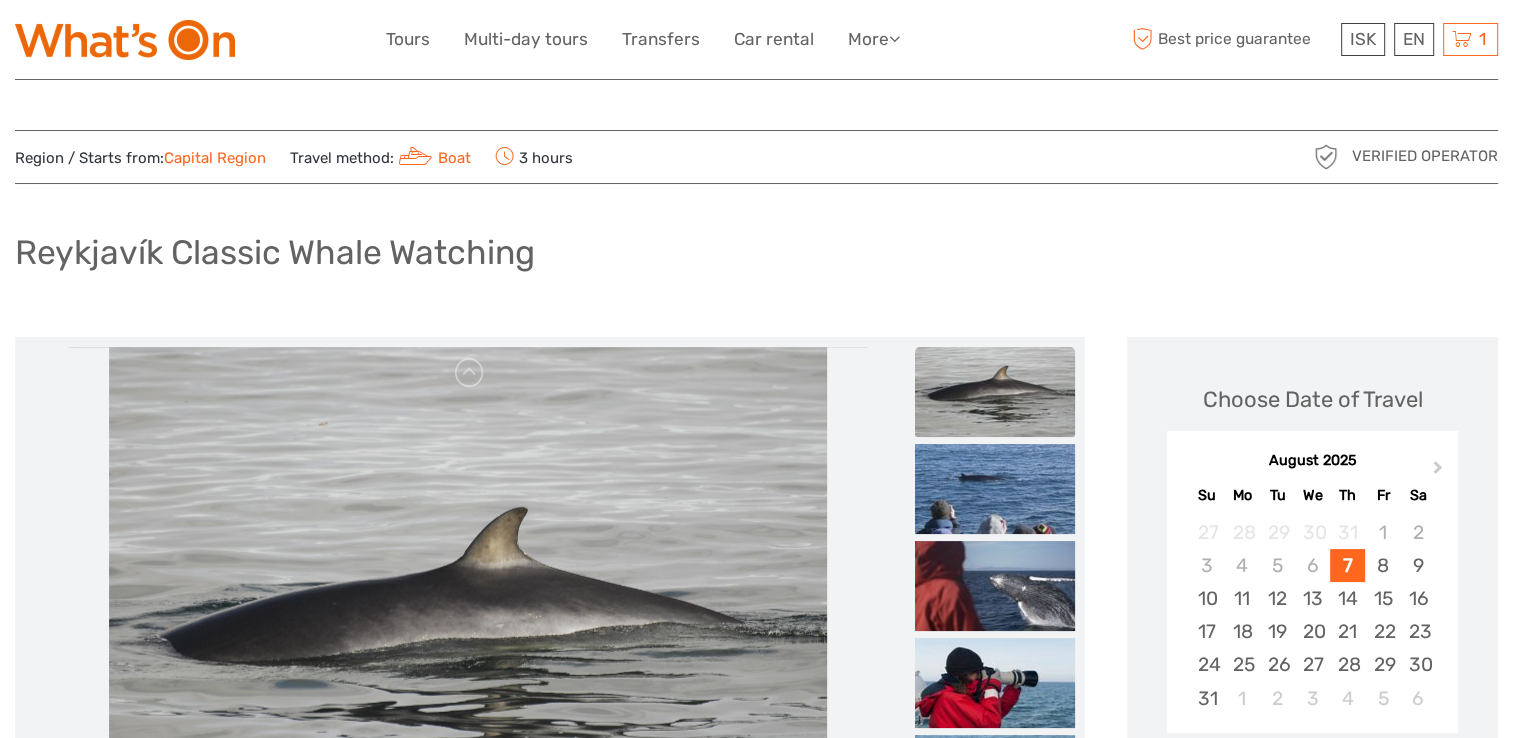 click on "Capital Region" at bounding box center (215, 158) 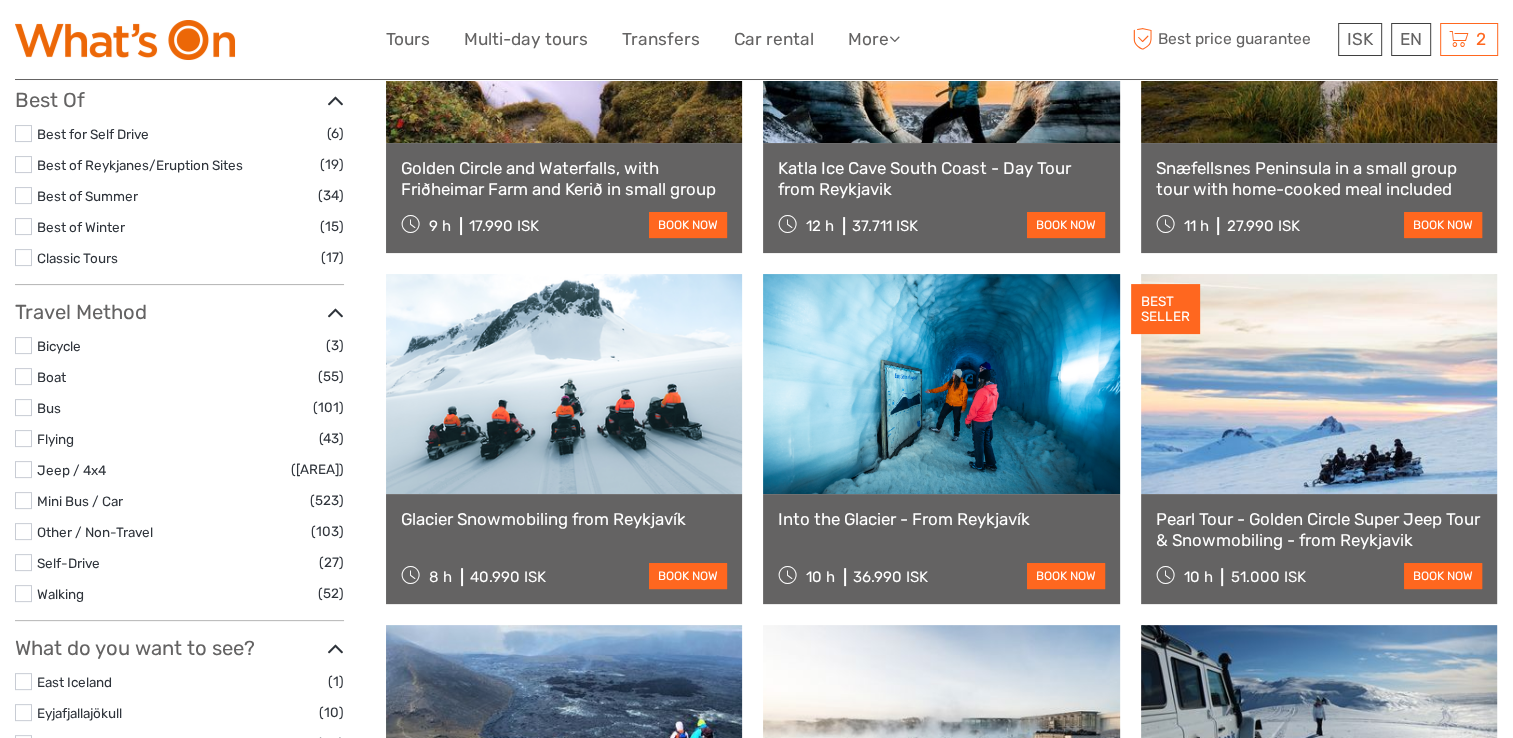 scroll, scrollTop: 400, scrollLeft: 0, axis: vertical 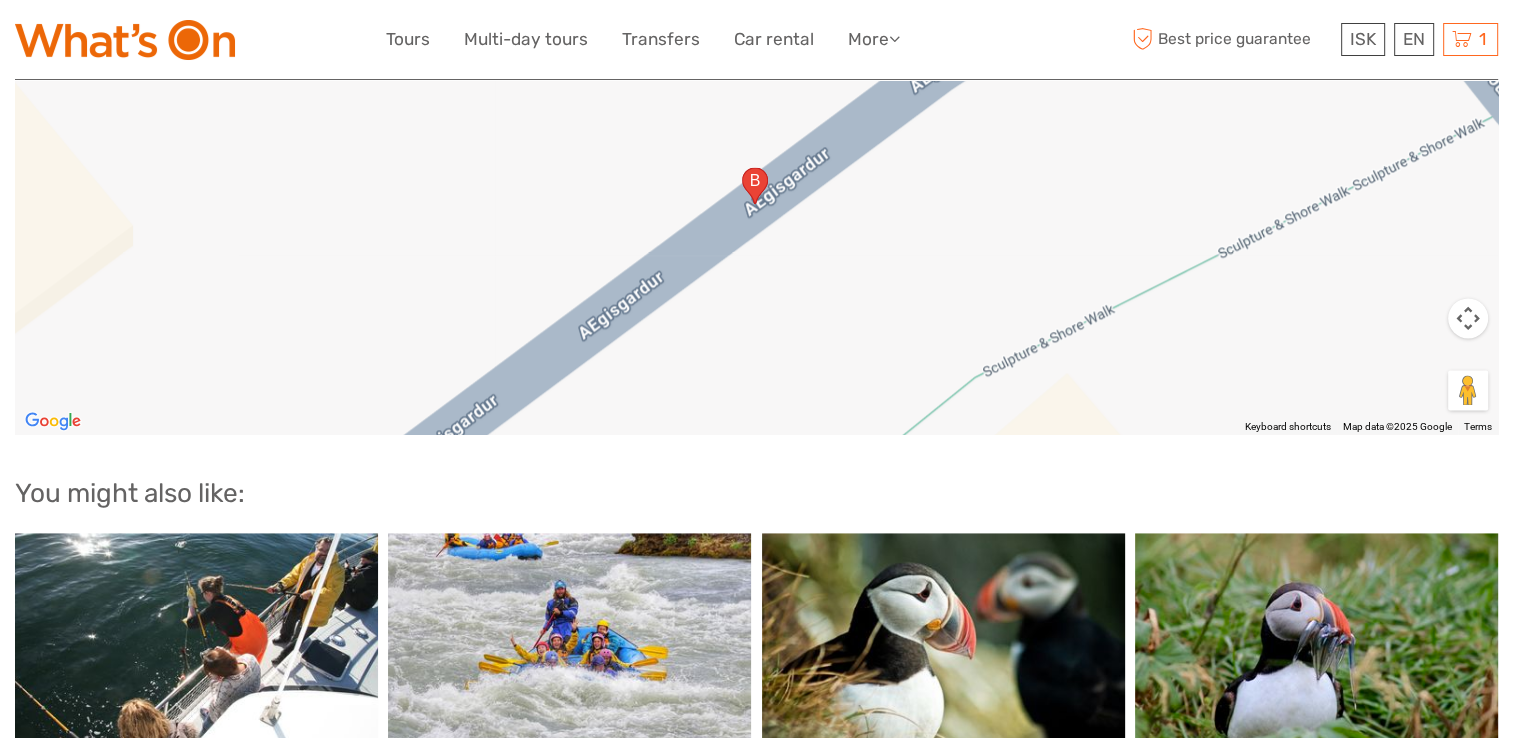 click at bounding box center (1468, 318) 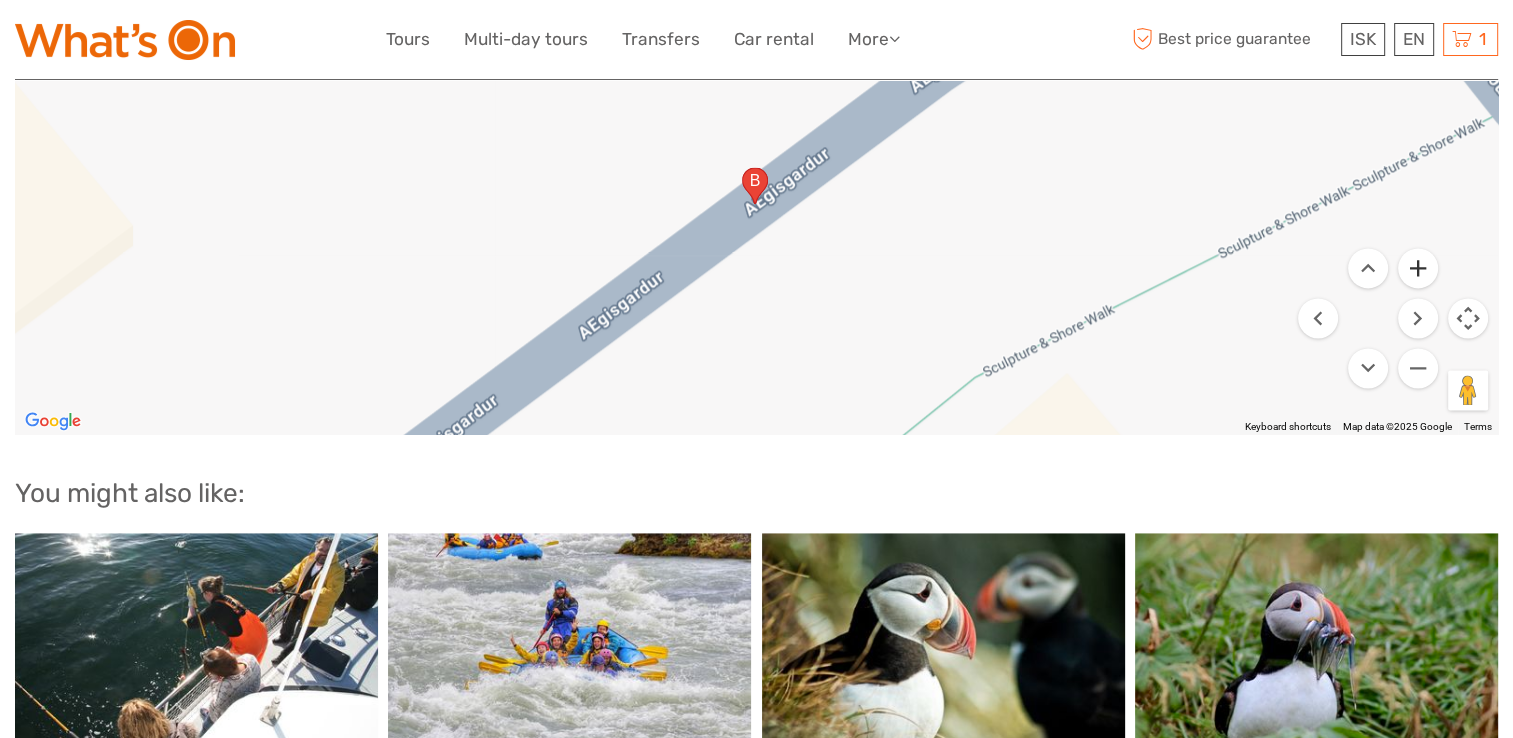click at bounding box center (1418, 268) 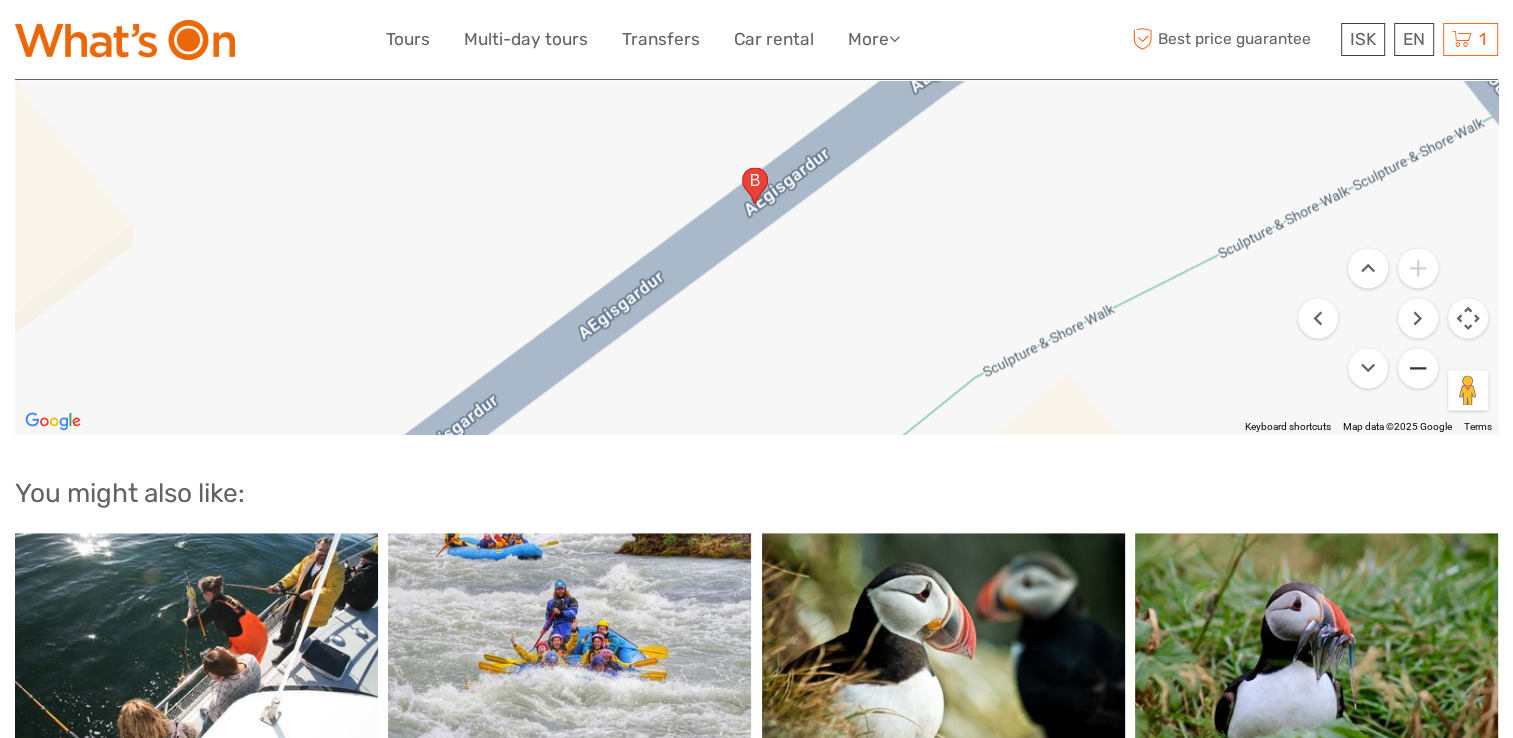 click at bounding box center [1418, 368] 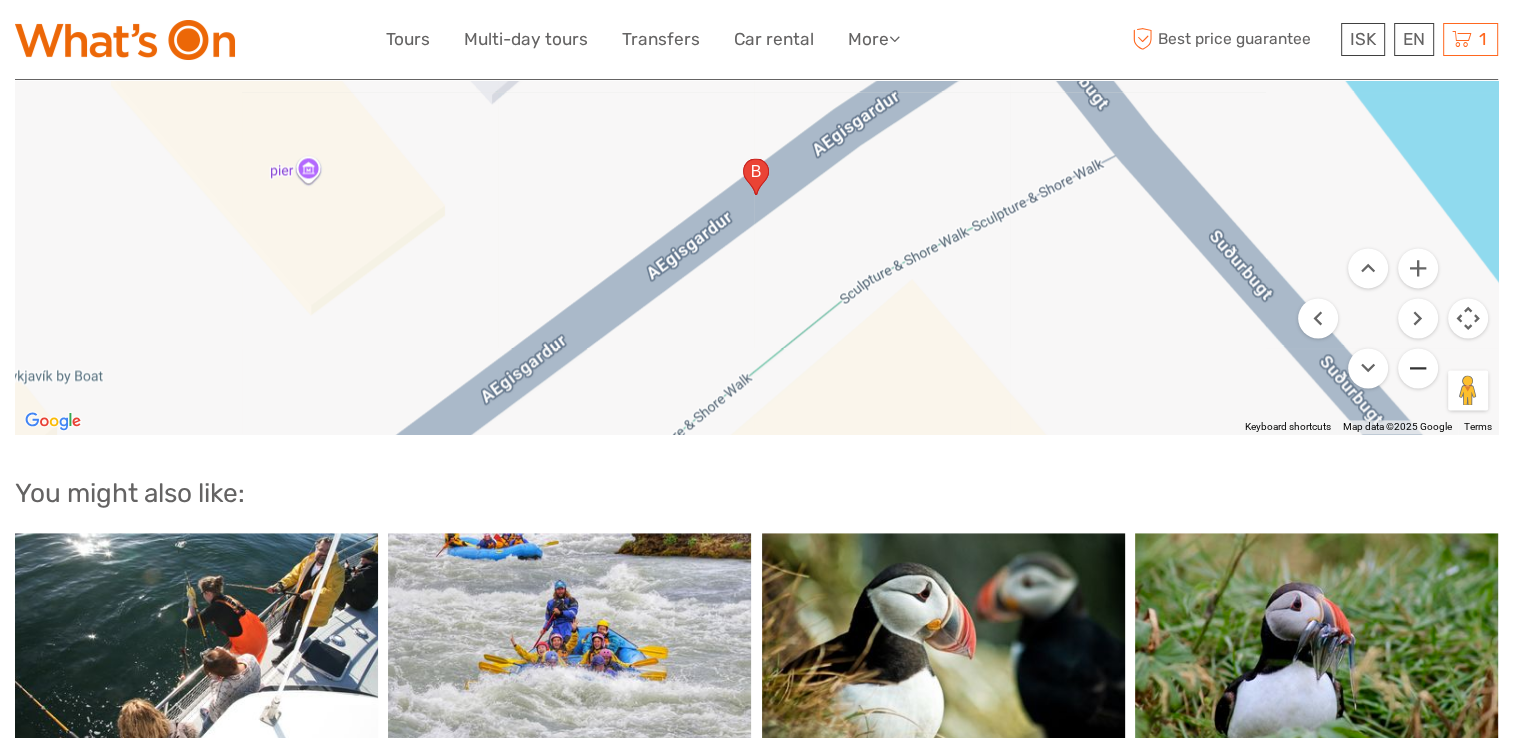 click at bounding box center [1418, 368] 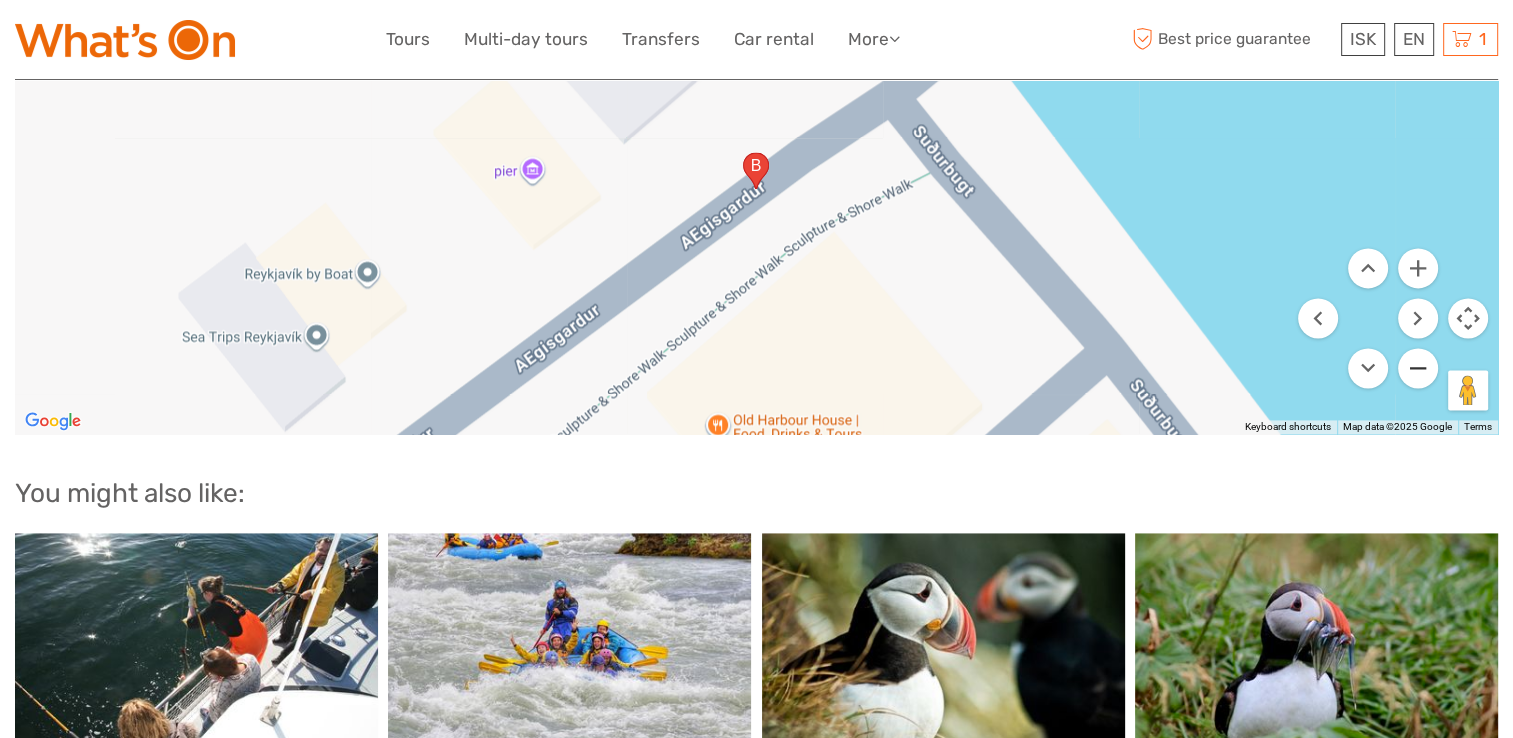 click at bounding box center (1418, 368) 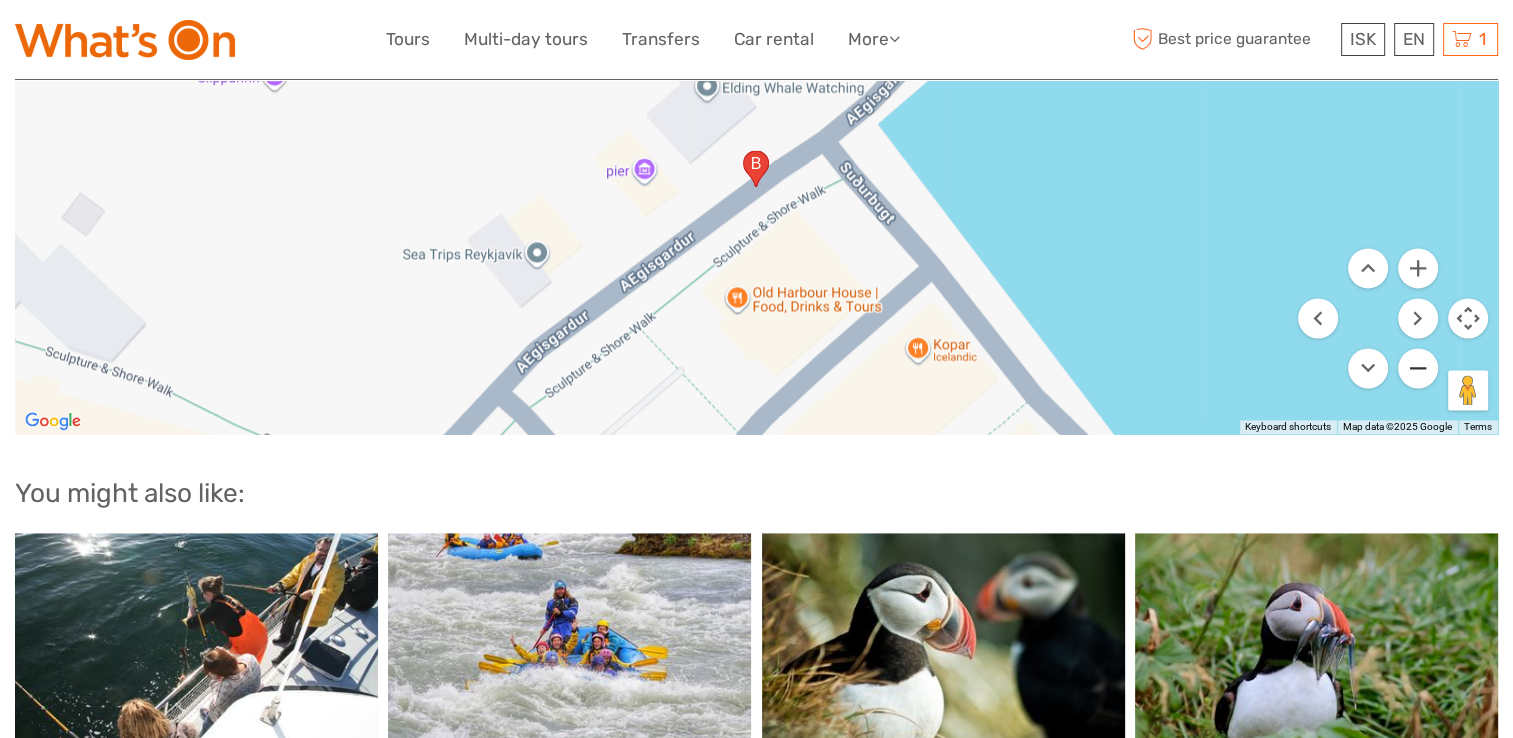 click at bounding box center (1418, 368) 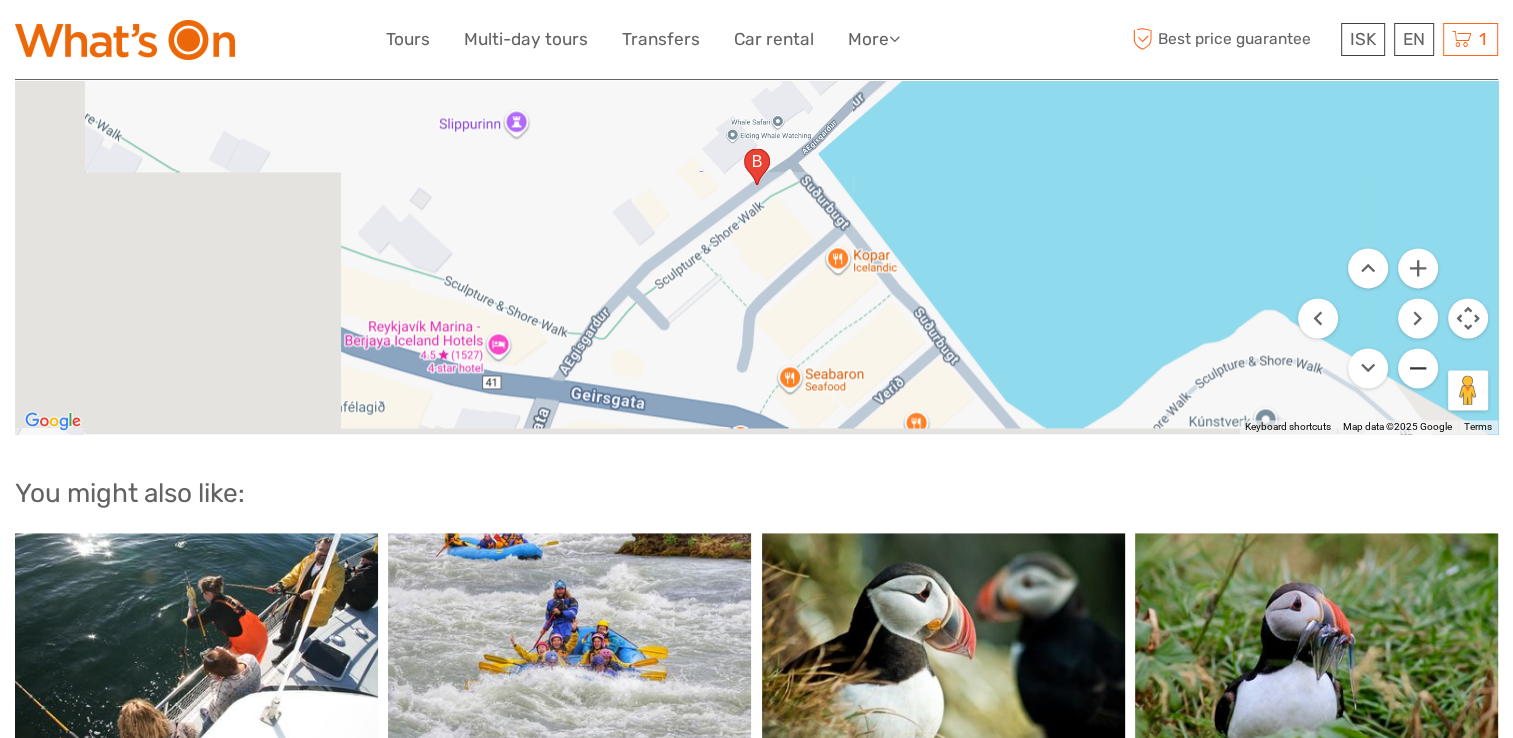 click at bounding box center [1418, 368] 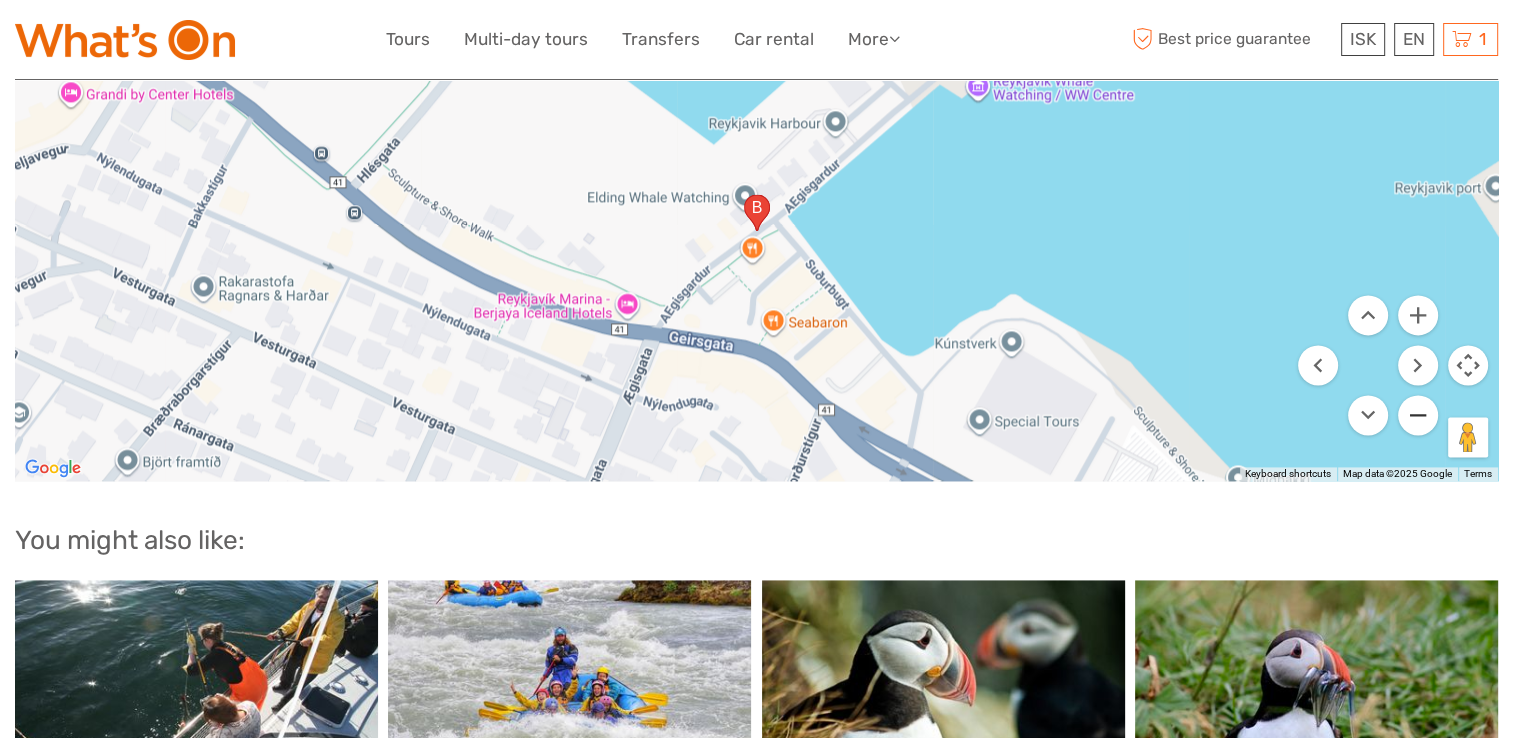 scroll, scrollTop: 2600, scrollLeft: 0, axis: vertical 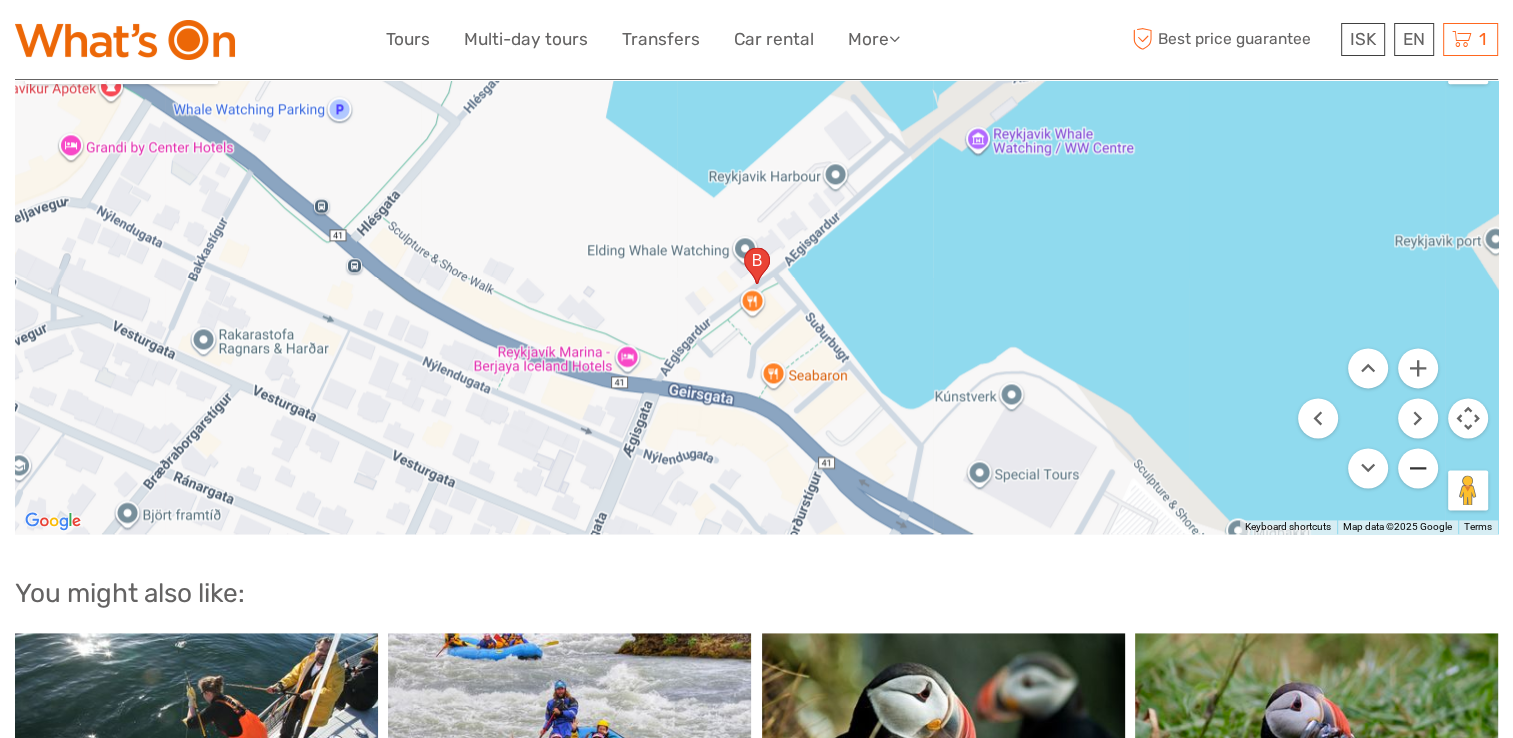 click at bounding box center [1418, 468] 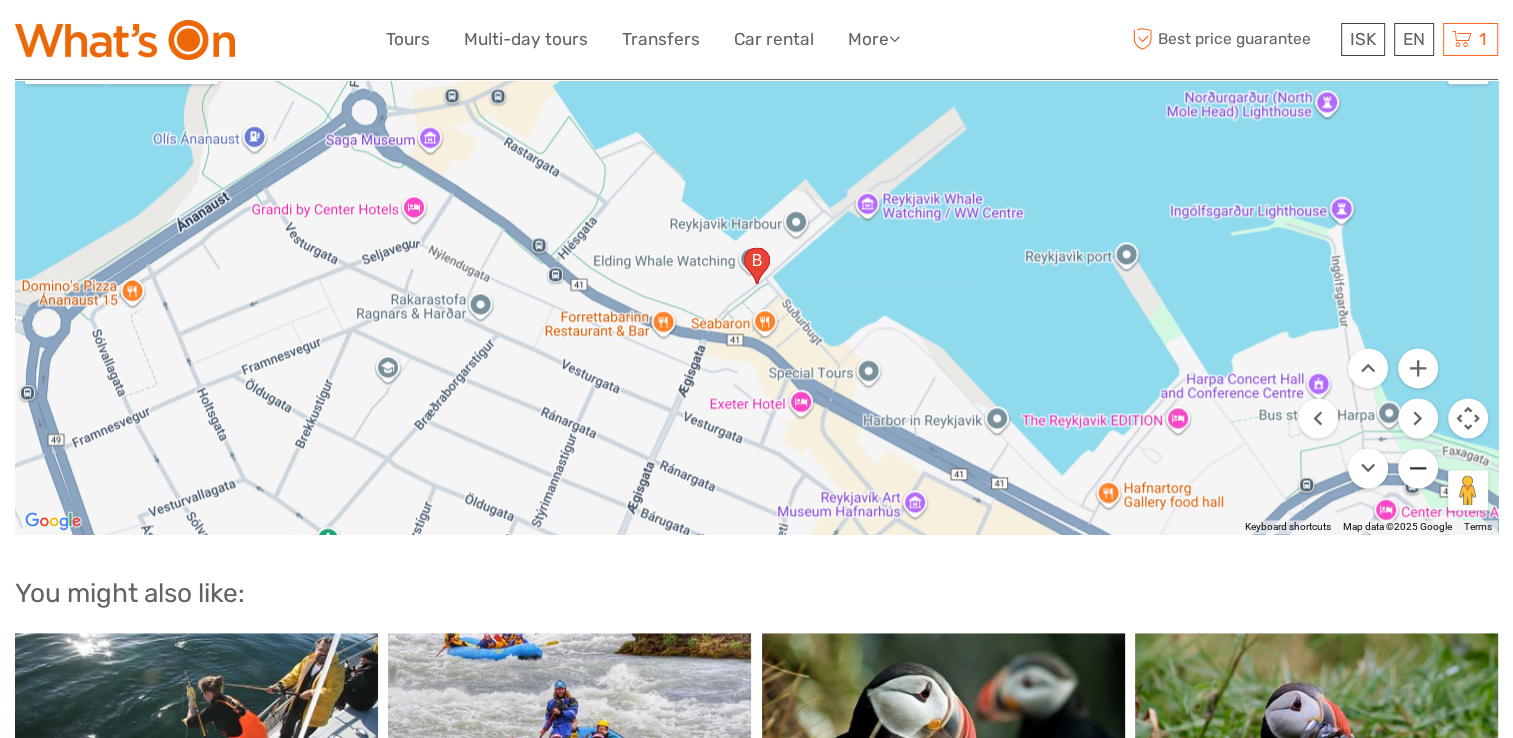 click at bounding box center [1418, 468] 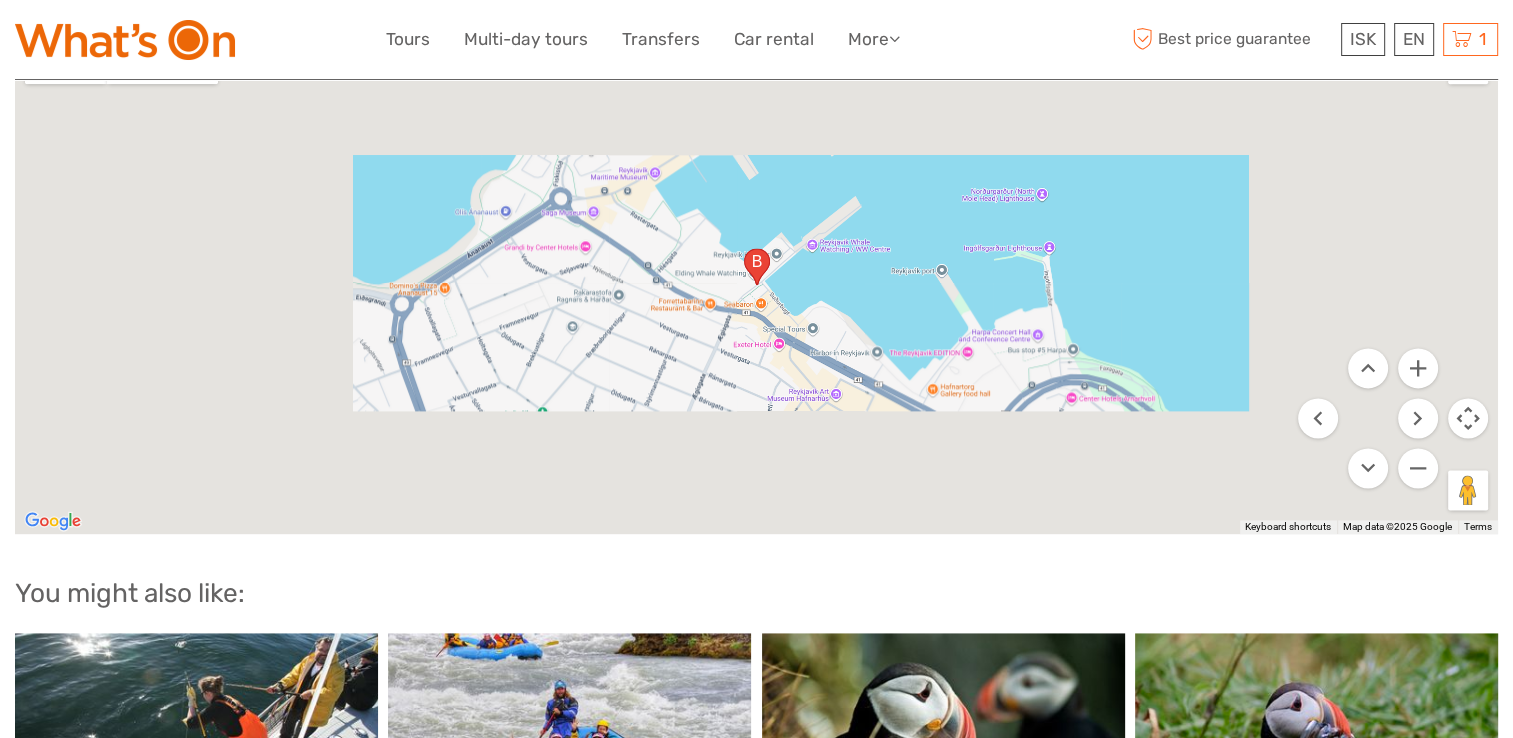 click at bounding box center [756, 284] 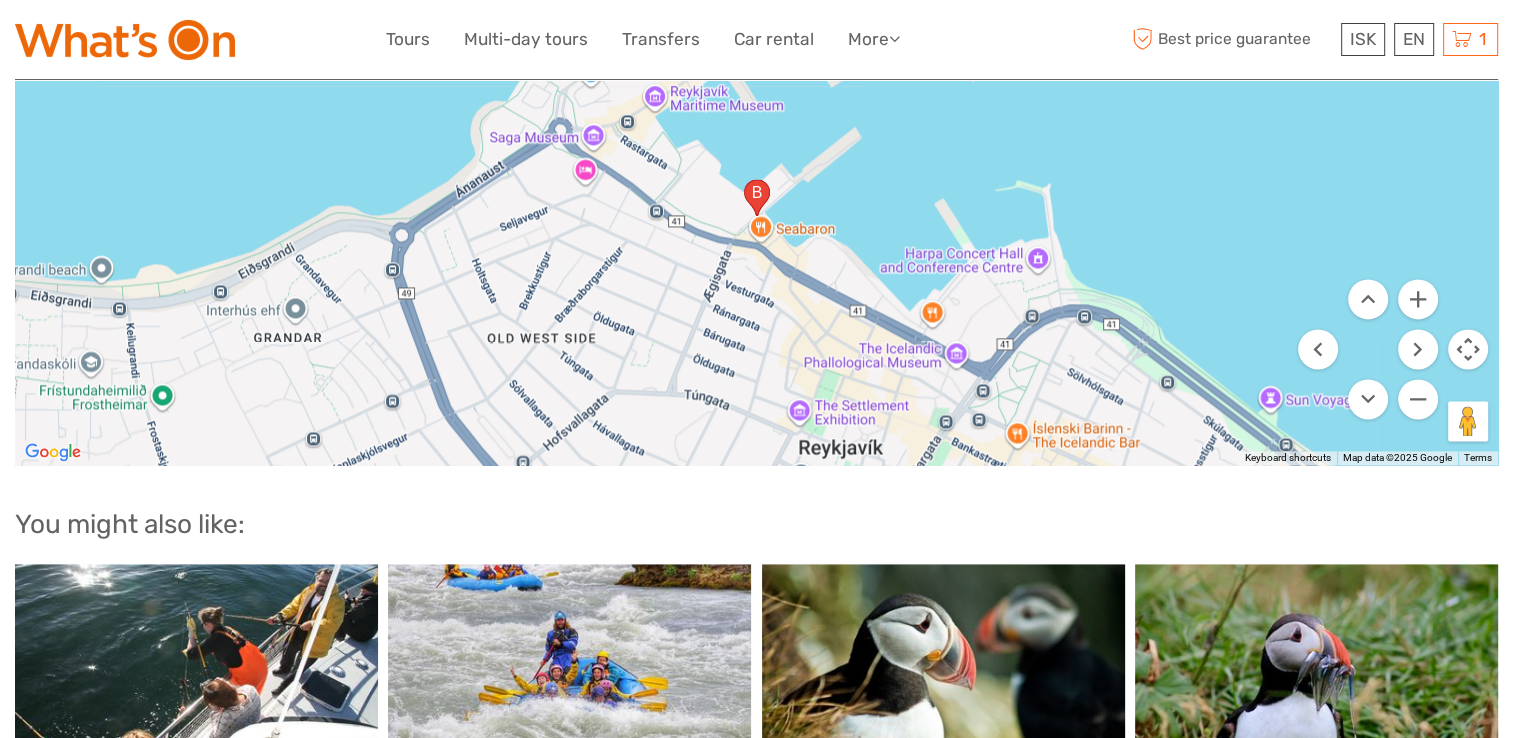 scroll, scrollTop: 2700, scrollLeft: 0, axis: vertical 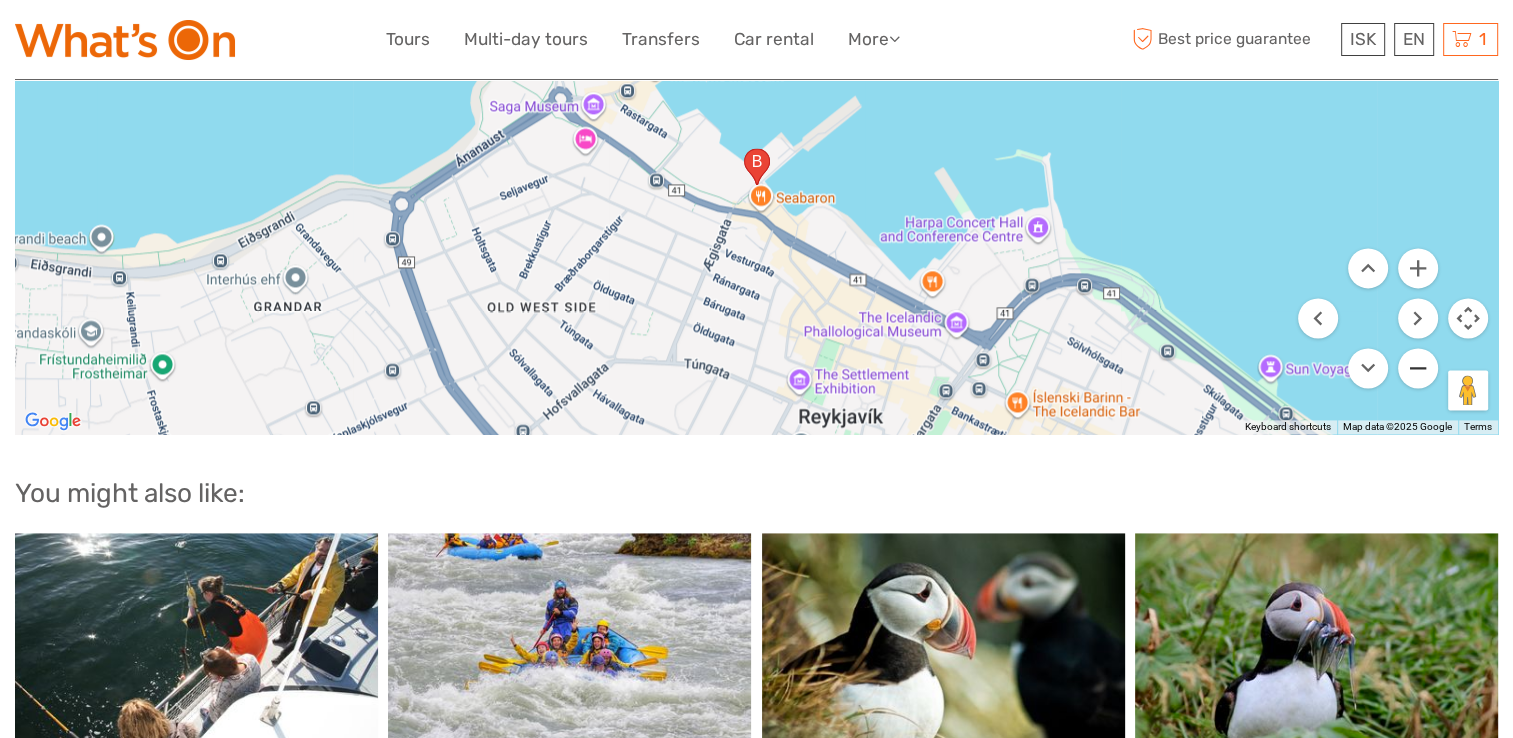 click at bounding box center (1418, 368) 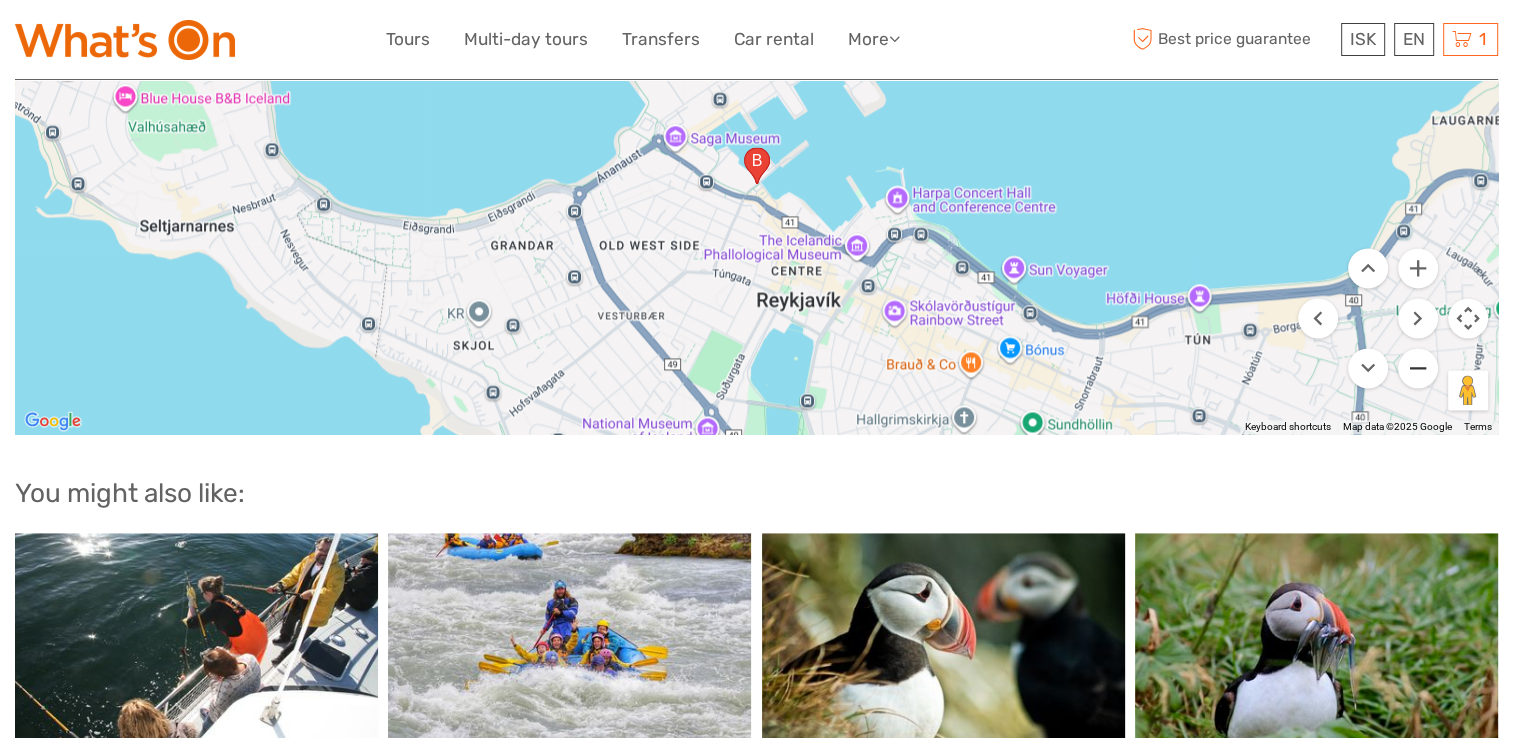 click at bounding box center (1418, 368) 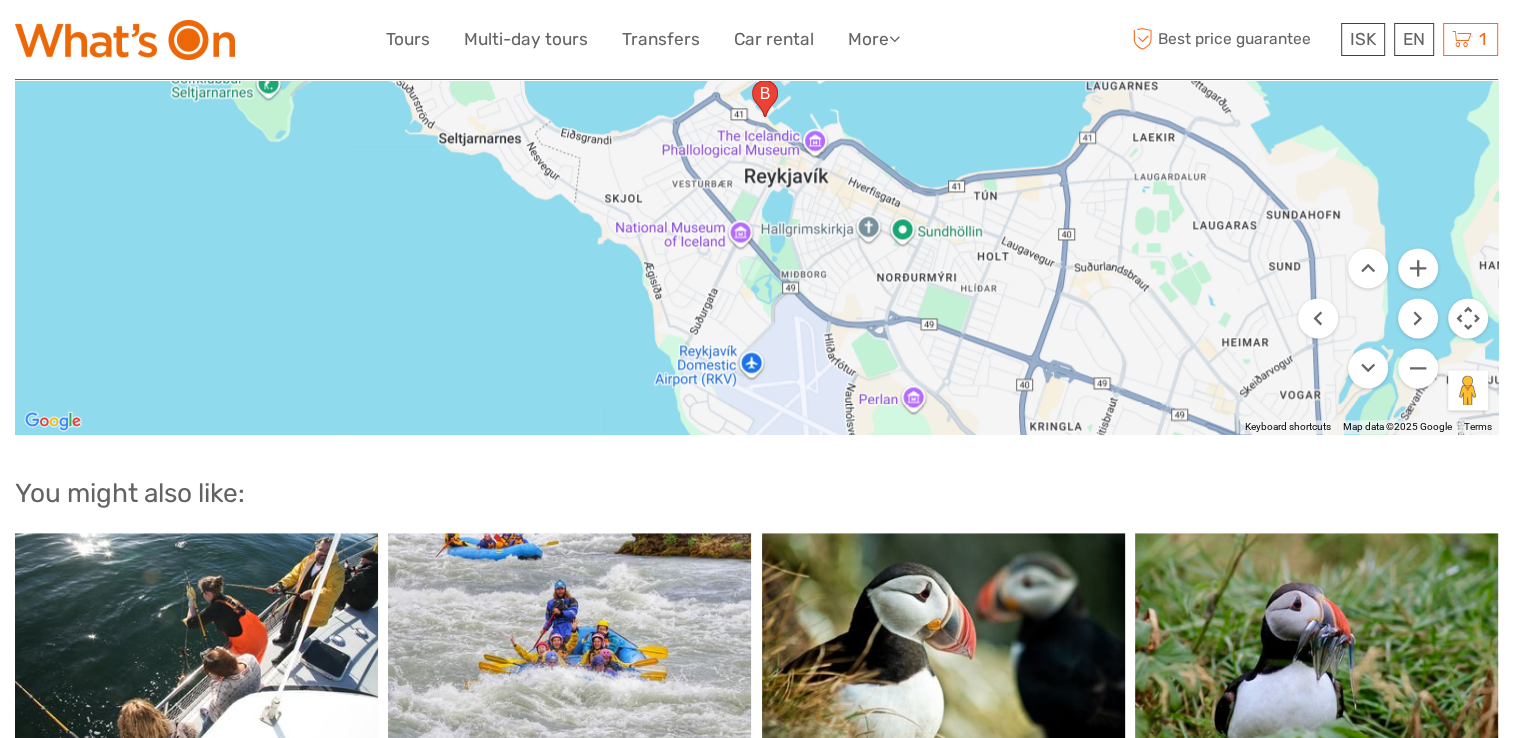 drag, startPoint x: 1184, startPoint y: 352, endPoint x: 1192, endPoint y: 283, distance: 69.46222 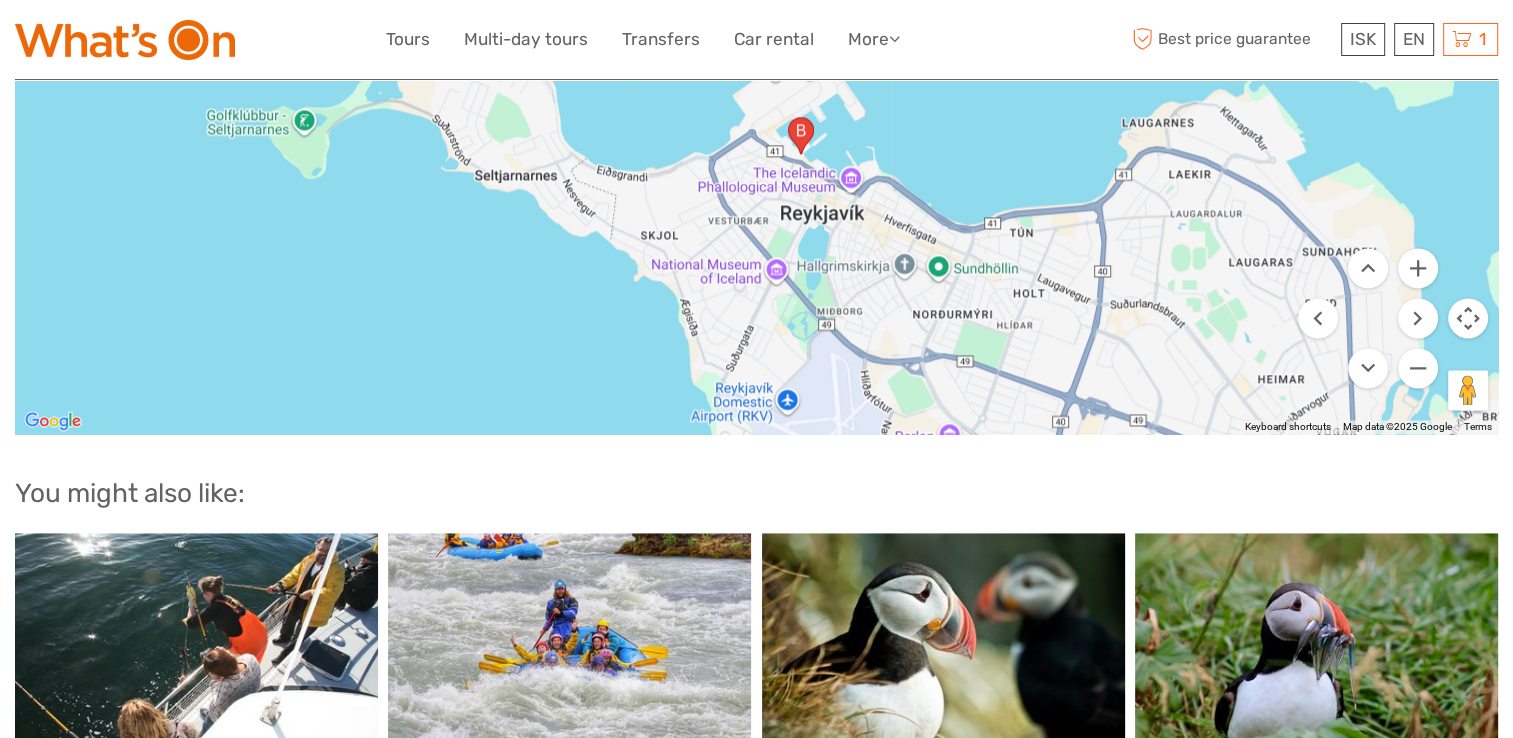 drag, startPoint x: 968, startPoint y: 241, endPoint x: 1008, endPoint y: 279, distance: 55.17246 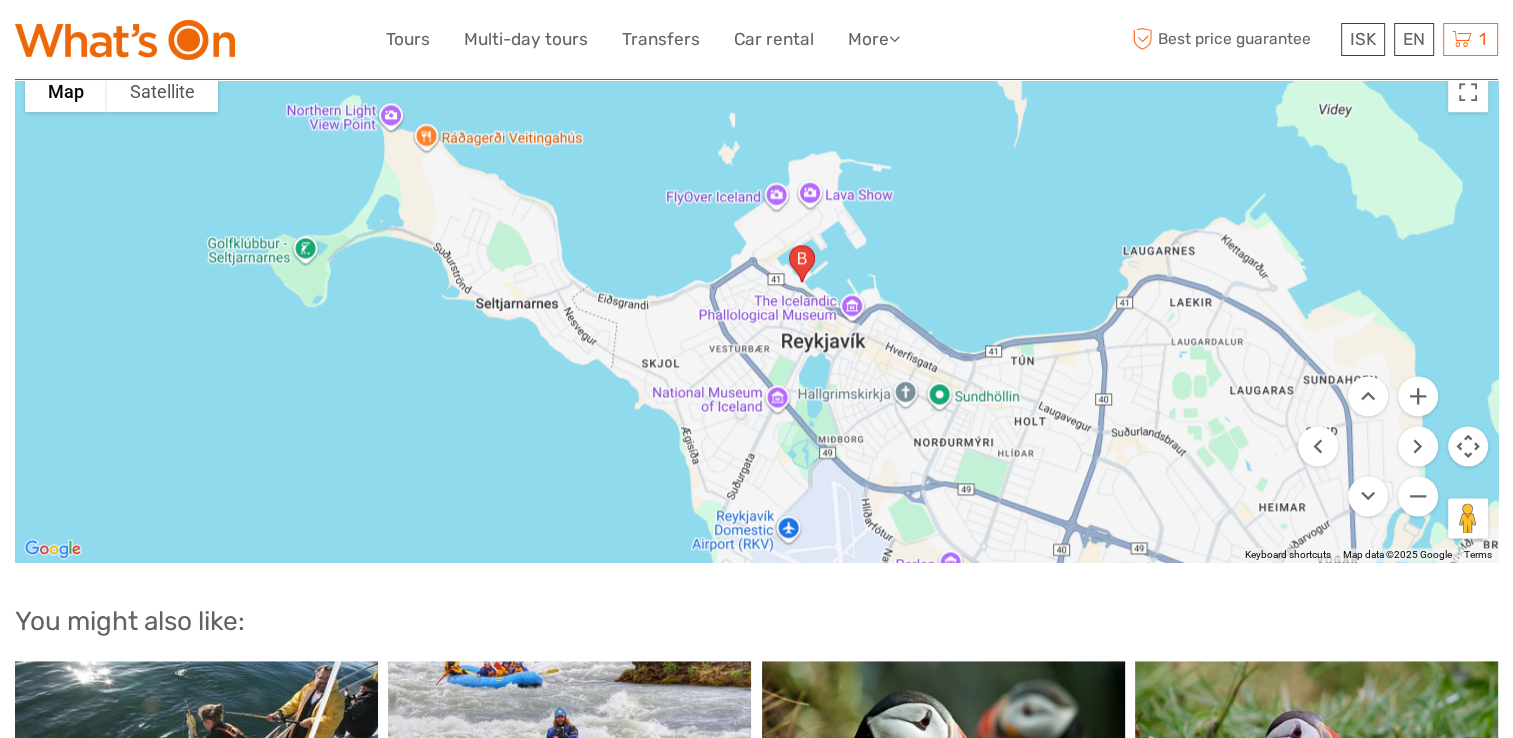 scroll, scrollTop: 2600, scrollLeft: 0, axis: vertical 